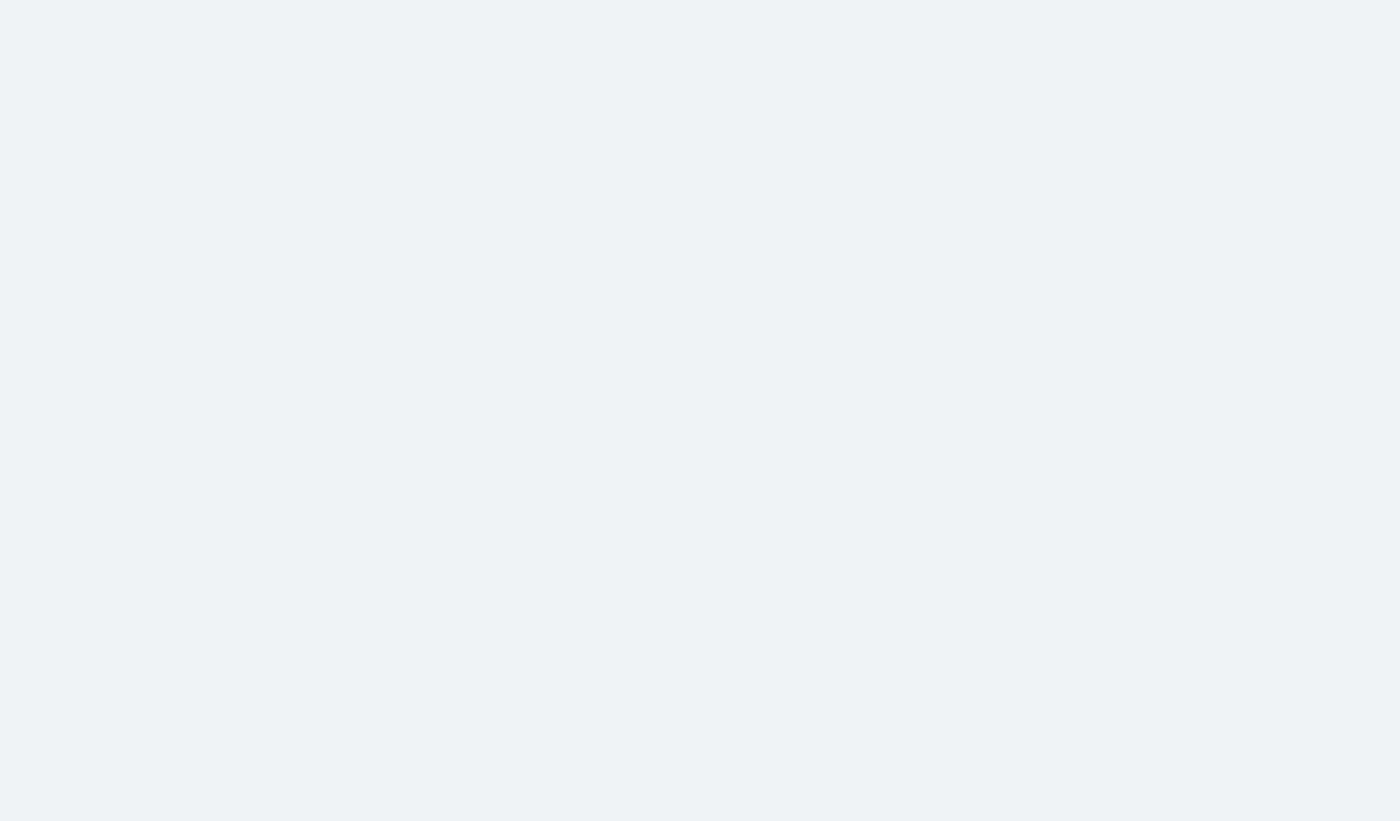 scroll, scrollTop: 0, scrollLeft: 0, axis: both 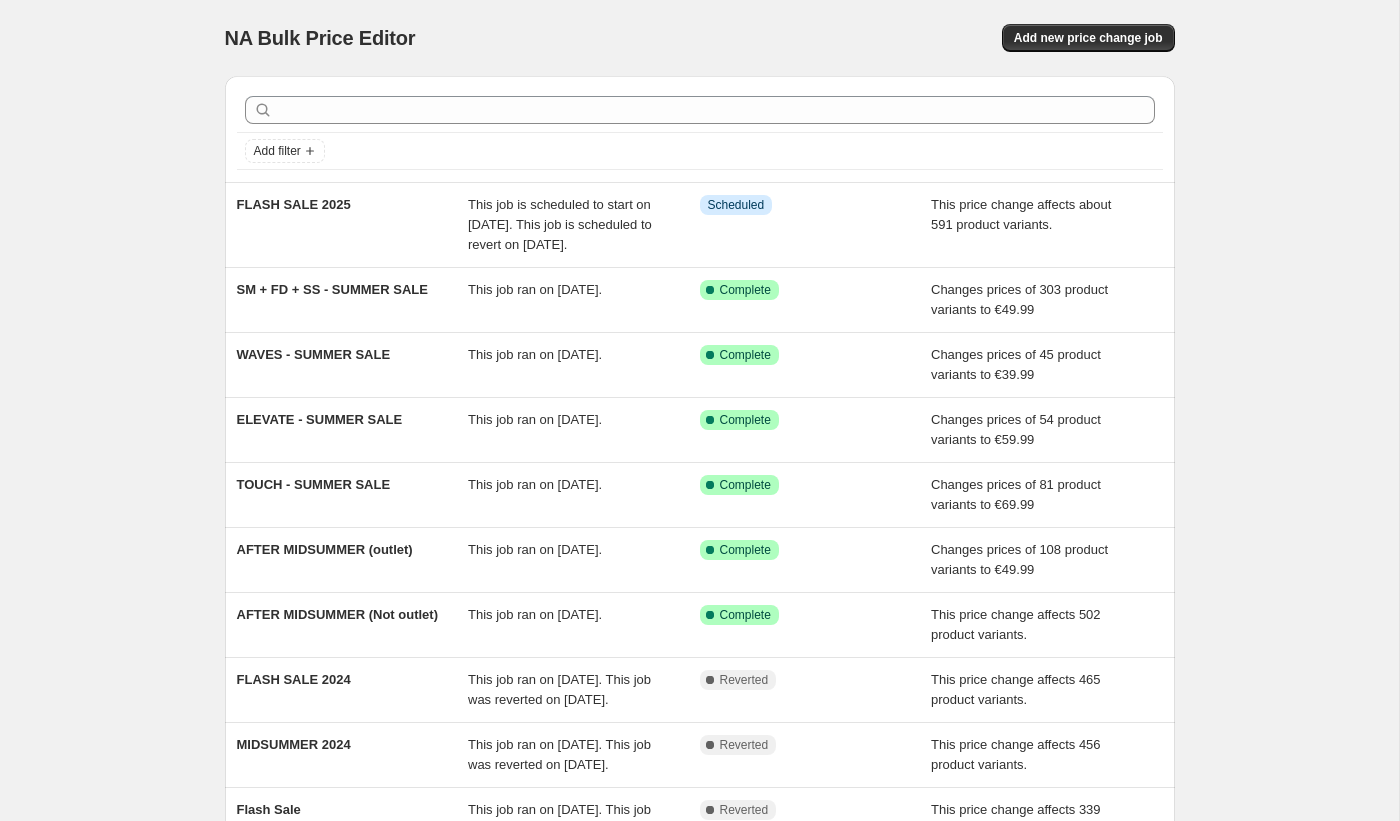 click on "NA Bulk Price Editor. This page is ready NA Bulk Price Editor Add new price change job Add filter   FLASH SALE 2025 This job is scheduled to start on [DATE]. This job is scheduled to revert on [DATE]. Info Scheduled This price change affects about 591 product variants. SM + FD + SS - SUMMER SALE This job ran on [DATE]. Success Complete Complete Changes prices of 303 product variants to €49.99 WAVES - SUMMER SALE This job ran on [DATE]. Success Complete Complete Changes prices of 45 product variants to €39.99 ELEVATE - SUMMER SALE This job ran on [DATE]. Success Complete Complete Changes prices of 54 product variants to €59.99 TOUCH - SUMMER SALE This job ran on [DATE]. Success Complete Complete Changes prices of 81 product variants to €69.99 AFTER MIDSUMMER (outlet) This job ran on [DATE]. Success Complete Complete Changes prices of 108 product variants to €49.99 AFTER MIDSUMMER (Not outlet) This job ran on [DATE]. Success Complete Complete Complete" at bounding box center (699, 525) 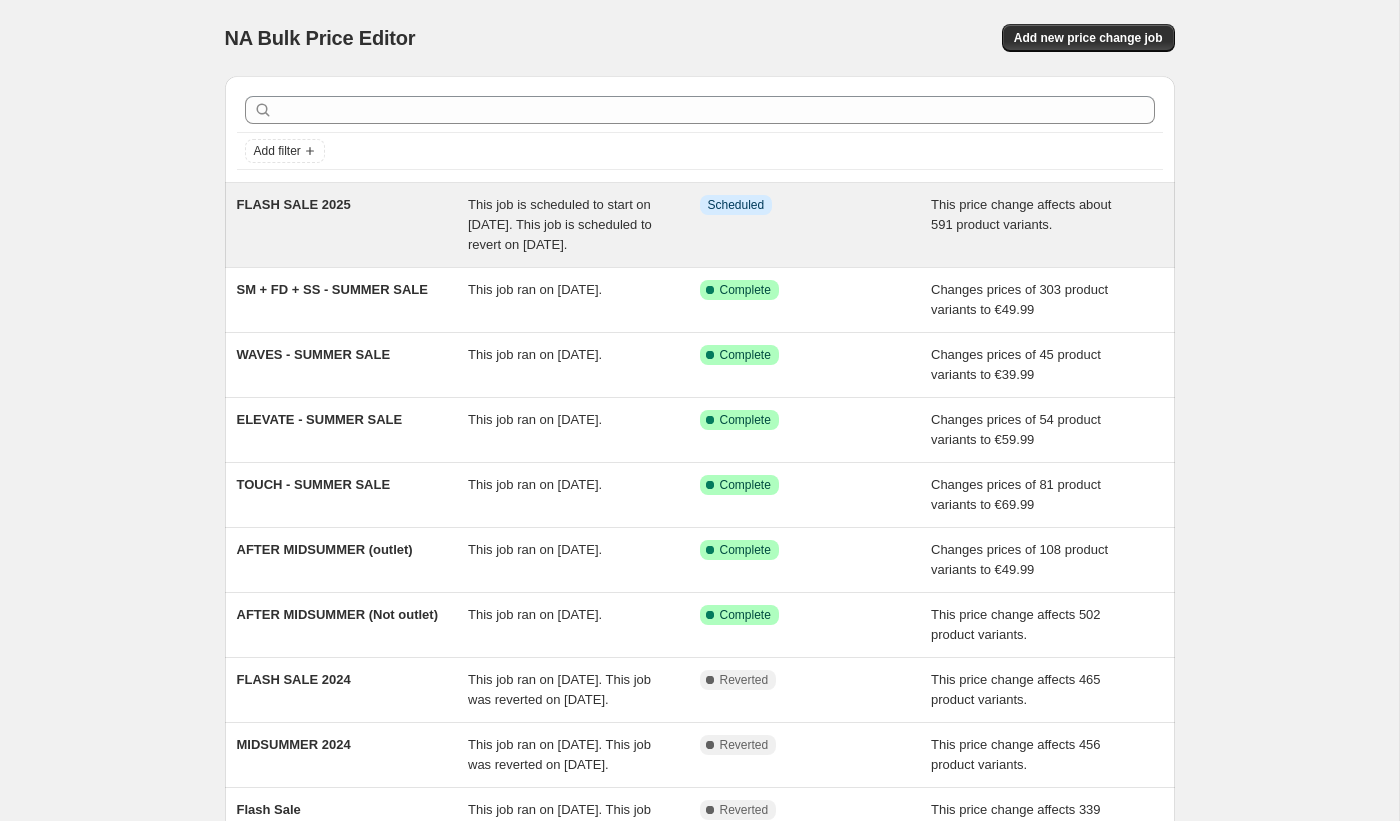 click on "This job is scheduled to start on [DATE]. This job is scheduled to revert on [DATE]." at bounding box center (560, 224) 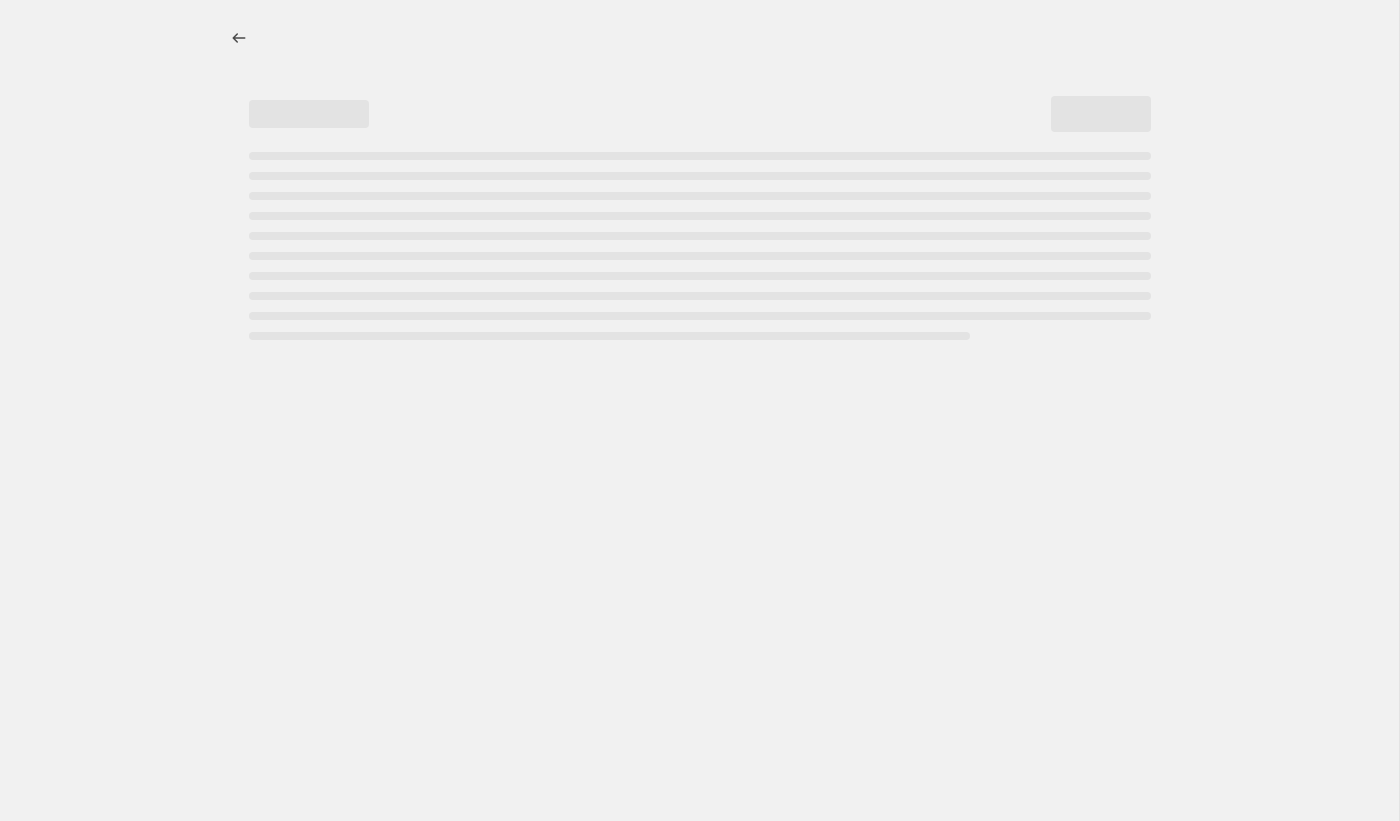 select on "pcap" 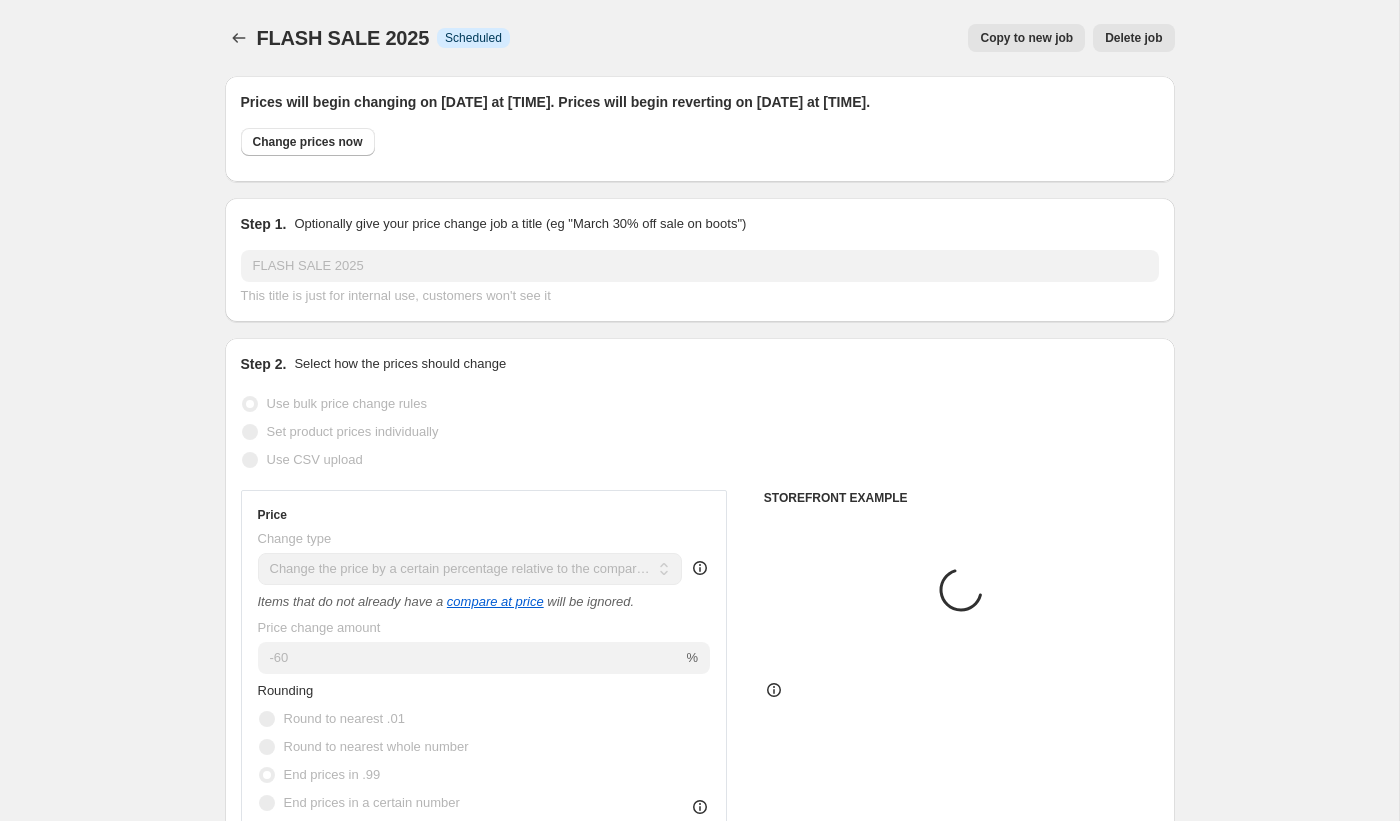 select on "collection" 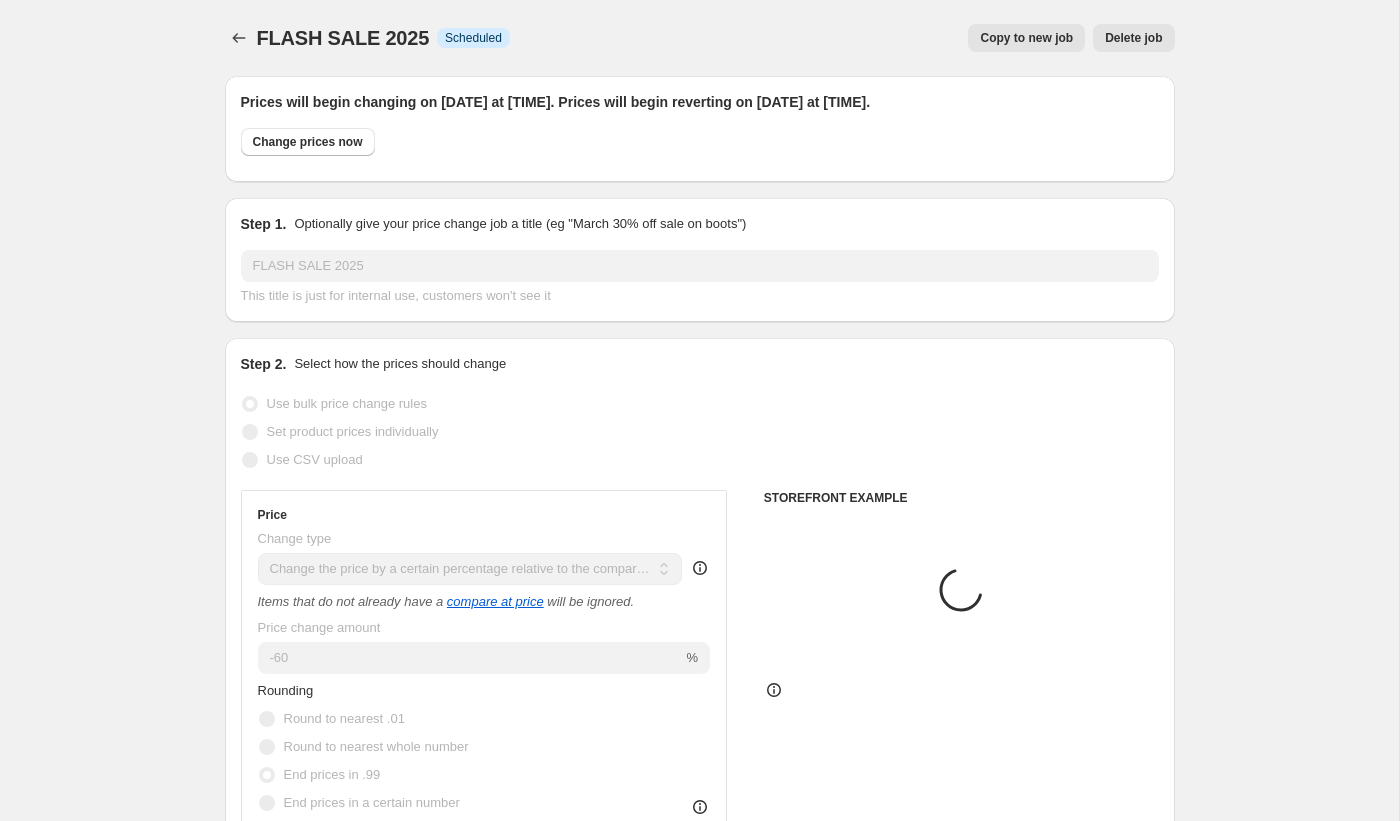 select on "collection" 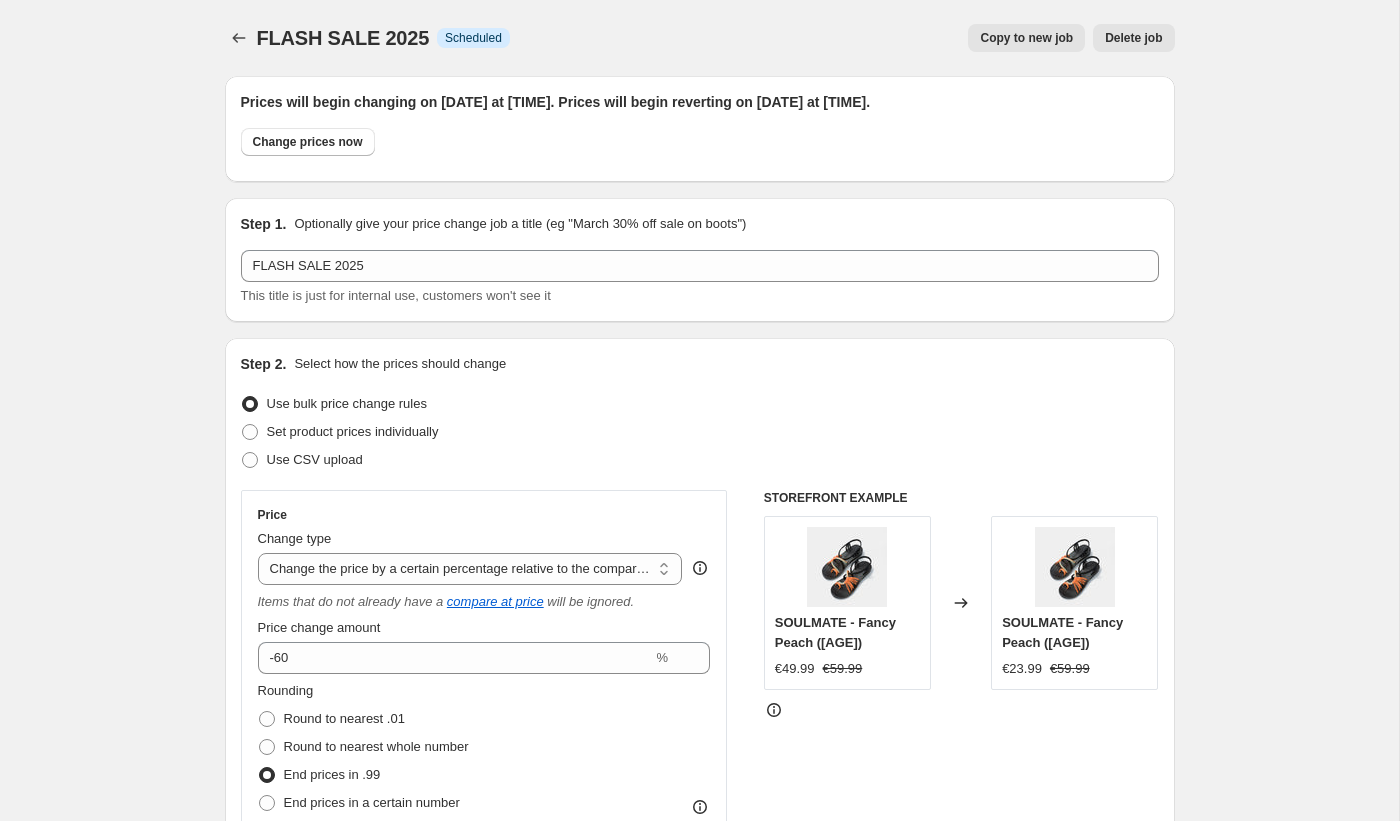 click on "FLASH SALE 2025. This page is ready FLASH SALE 2025 Info Scheduled Copy to new job Delete job More actions Copy to new job Delete job Prices will begin changing on [DATE] at [TIME]. Prices will begin reverting on [DATE] at [TIME]. Change prices now Step 1. Optionally give your price change job a title (eg "March 30% off sale on boots") FLASH SALE 2025 This title is just for internal use, customers won't see it Step 2. Select how the prices should change Use bulk price change rules Set product prices individually Use CSV upload Price Change type Change the price to a certain amount Change the price by a certain amount Change the price by a certain percentage Change the price to the current compare at price (price before sale) Change the price by a certain amount relative to the compare at price Change the price by a certain percentage relative to the compare at price Don't change the price Change the price by a certain percentage relative to the cost per item Change price to certain cost margin" at bounding box center (699, 1505) 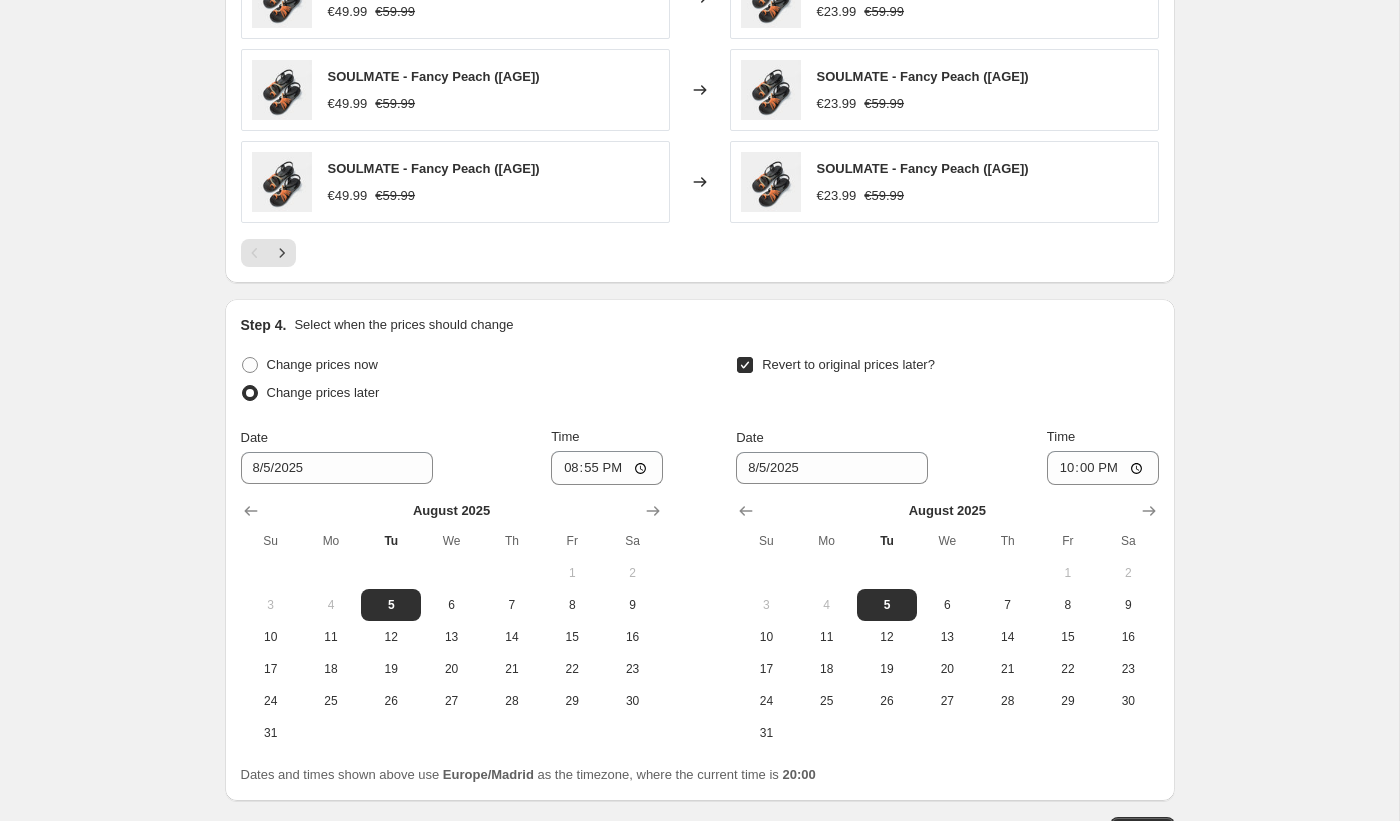 scroll, scrollTop: 2045, scrollLeft: 0, axis: vertical 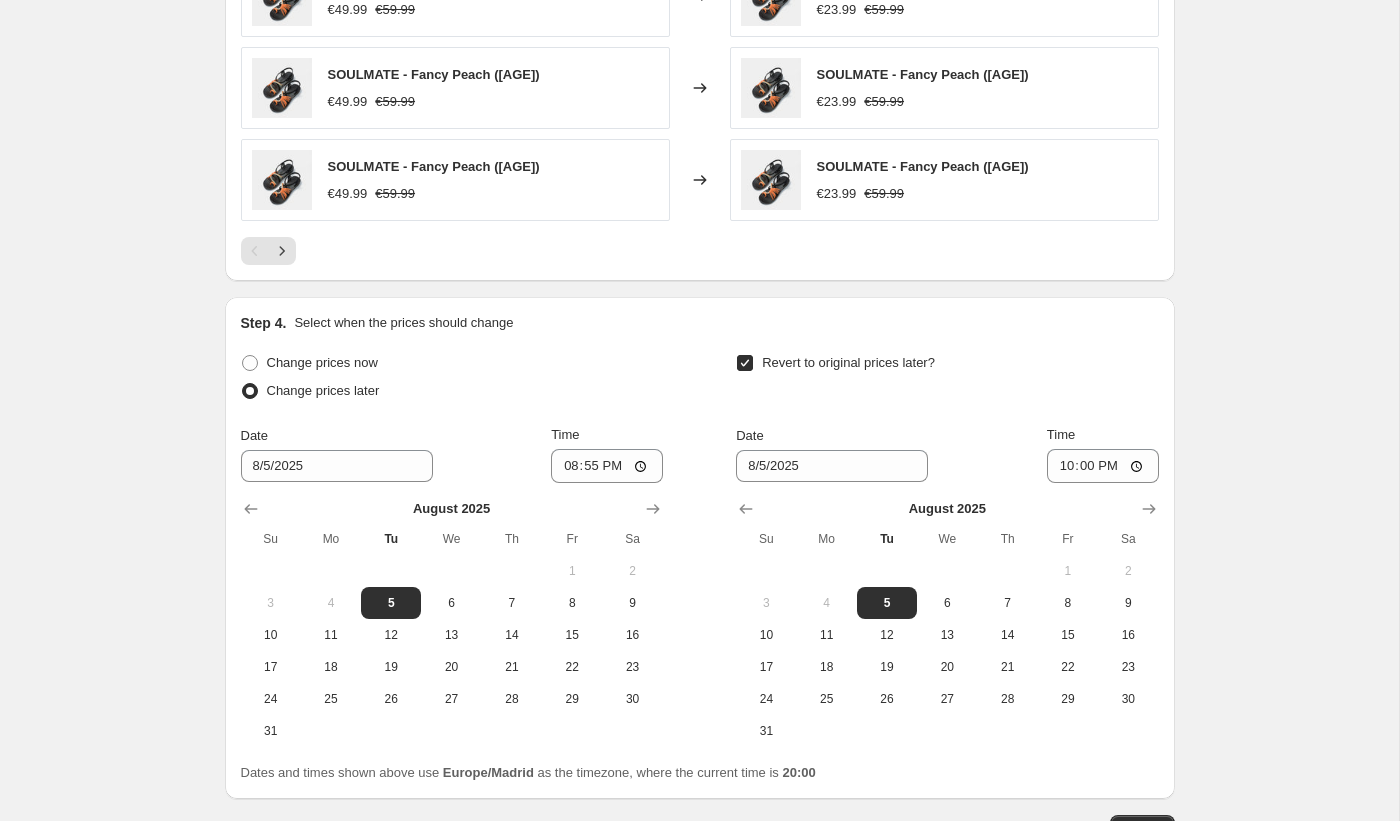 click on "FLASH SALE 2025. This page is ready FLASH SALE 2025 Info Scheduled Copy to new job Delete job More actions Copy to new job Delete job Prices will begin changing on [DATE] at [TIME]. Prices will begin reverting on [DATE] at [TIME]. Change prices now Step 1. Optionally give your price change job a title (eg "March 30% off sale on boots") FLASH SALE 2025 This title is just for internal use, customers won't see it Step 2. Select how the prices should change Use bulk price change rules Set product prices individually Use CSV upload Price Change type Change the price to a certain amount Change the price by a certain amount Change the price by a certain percentage Change the price to the current compare at price (price before sale) Change the price by a certain amount relative to the compare at price Change the price by a certain percentage relative to the compare at price Don't change the price Change the price by a certain percentage relative to the cost per item Change price to certain cost margin" at bounding box center [699, -540] 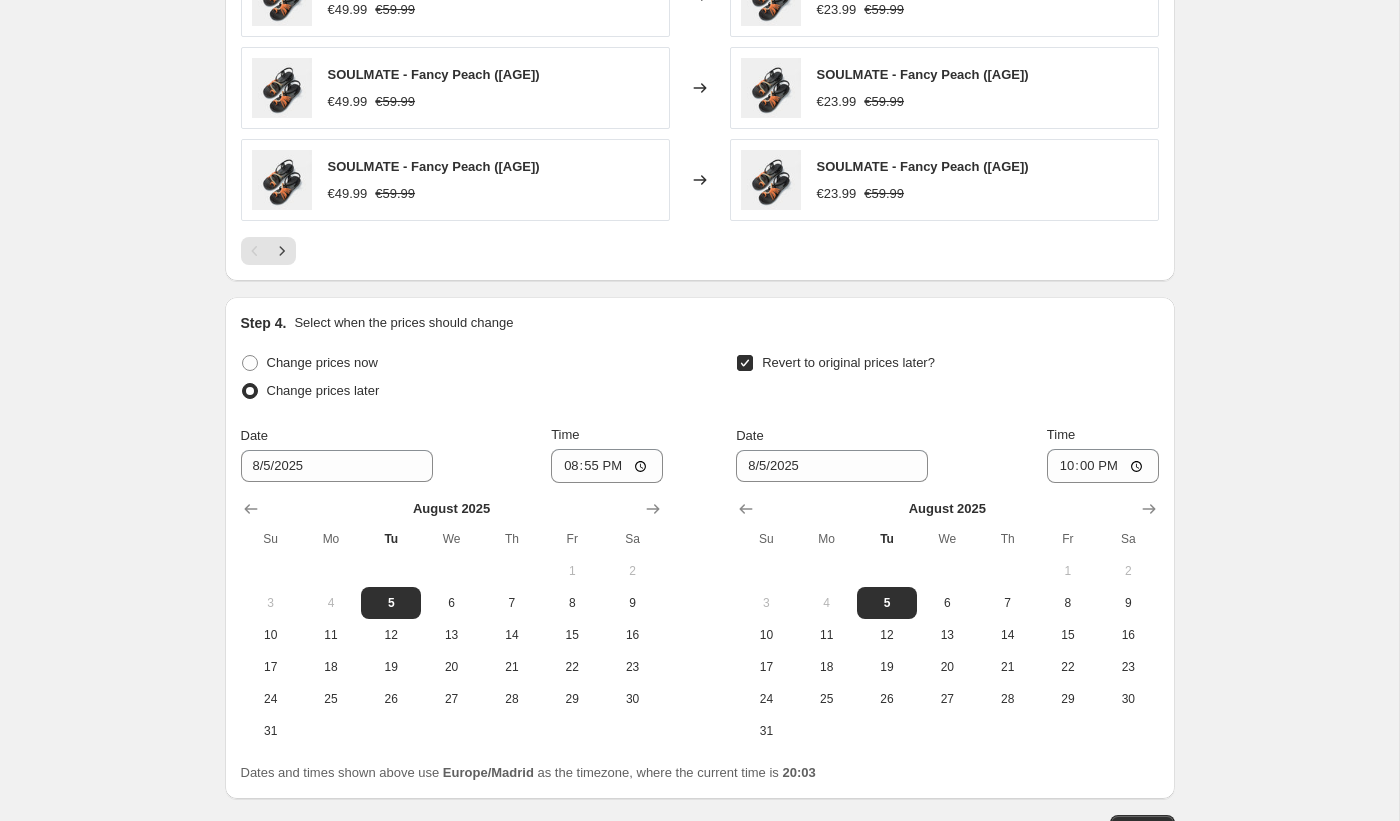 click on "FLASH SALE 2025. This page is ready FLASH SALE 2025 Info Scheduled Copy to new job Delete job More actions Copy to new job Delete job Prices will begin changing on [DATE] at [TIME]. Prices will begin reverting on [DATE] at [TIME]. Change prices now Step 1. Optionally give your price change job a title (eg "March 30% off sale on boots") FLASH SALE 2025 This title is just for internal use, customers won't see it Step 2. Select how the prices should change Use bulk price change rules Set product prices individually Use CSV upload Price Change type Change the price to a certain amount Change the price by a certain amount Change the price by a certain percentage Change the price to the current compare at price (price before sale) Change the price by a certain amount relative to the compare at price Change the price by a certain percentage relative to the compare at price Don't change the price Change the price by a certain percentage relative to the cost per item Change price to certain cost margin" at bounding box center [699, -540] 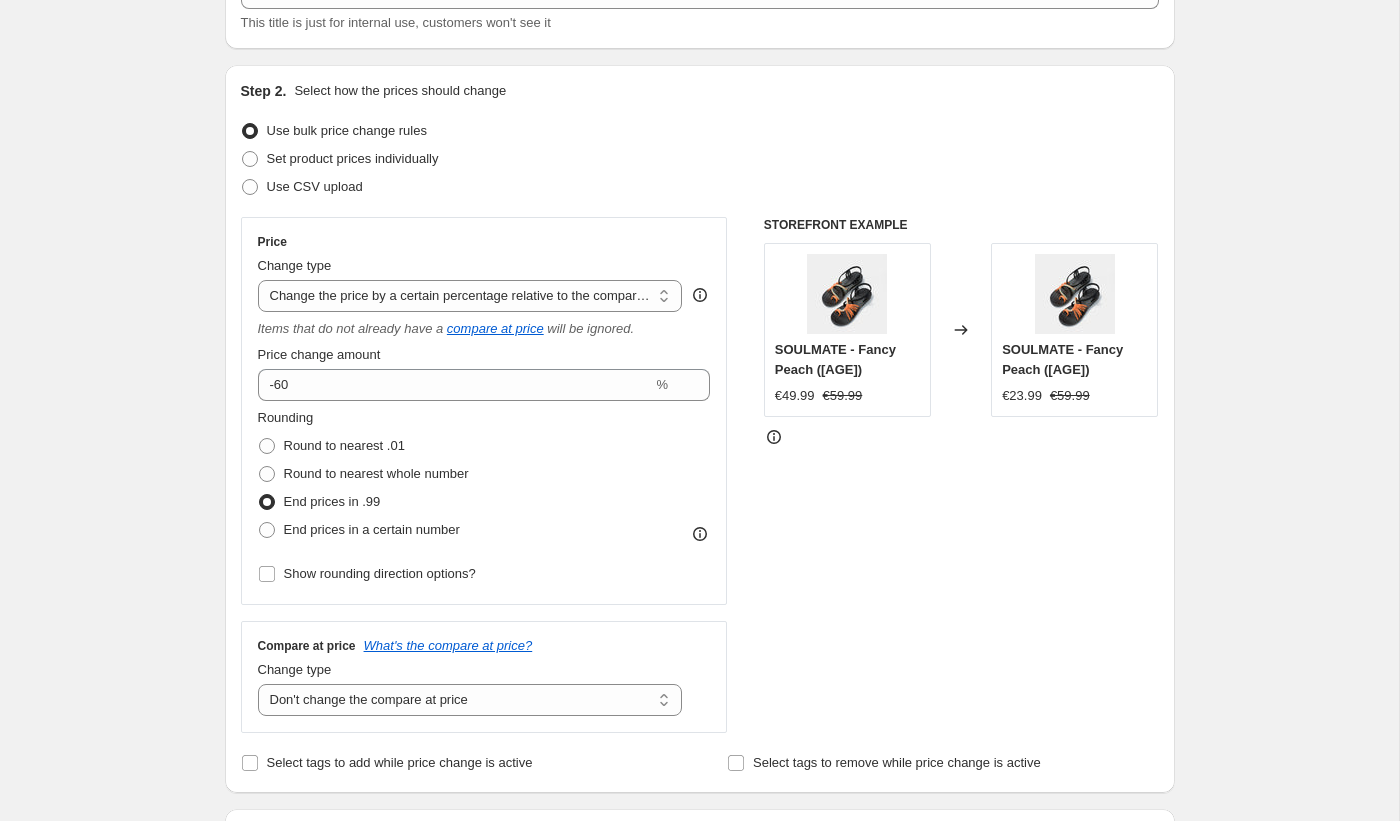 scroll, scrollTop: 0, scrollLeft: 0, axis: both 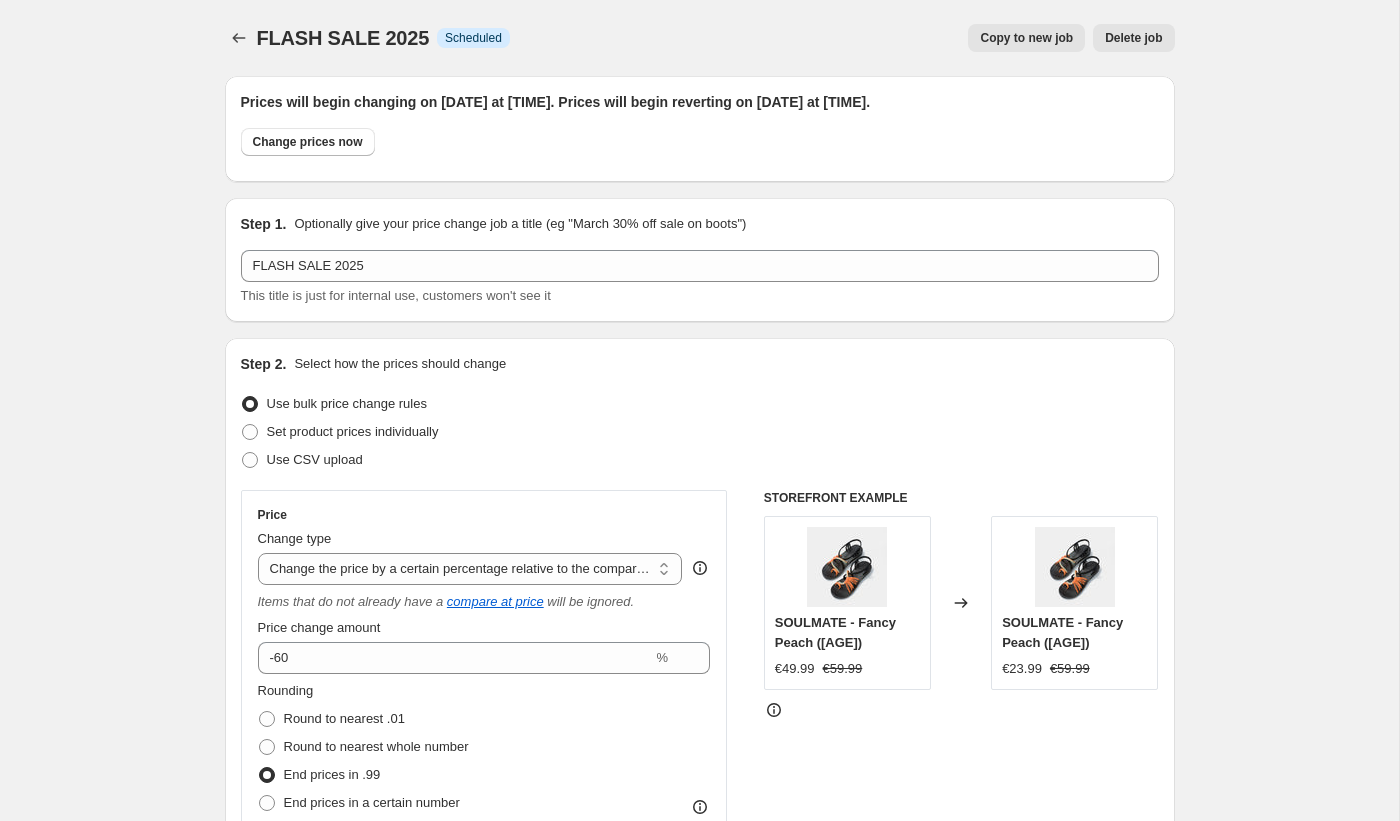 click on "FLASH SALE 2025. This page is ready FLASH SALE 2025 Info Scheduled Copy to new job Delete job More actions Copy to new job Delete job Prices will begin changing on [DATE] at [TIME]. Prices will begin reverting on [DATE] at [TIME]. Change prices now Step 1. Optionally give your price change job a title (eg "March 30% off sale on boots") FLASH SALE 2025 This title is just for internal use, customers won't see it Step 2. Select how the prices should change Use bulk price change rules Set product prices individually Use CSV upload Price Change type Change the price to a certain amount Change the price by a certain amount Change the price by a certain percentage Change the price to the current compare at price (price before sale) Change the price by a certain amount relative to the compare at price Change the price by a certain percentage relative to the compare at price Don't change the price Change the price by a certain percentage relative to the cost per item Change price to certain cost margin" at bounding box center [699, 1505] 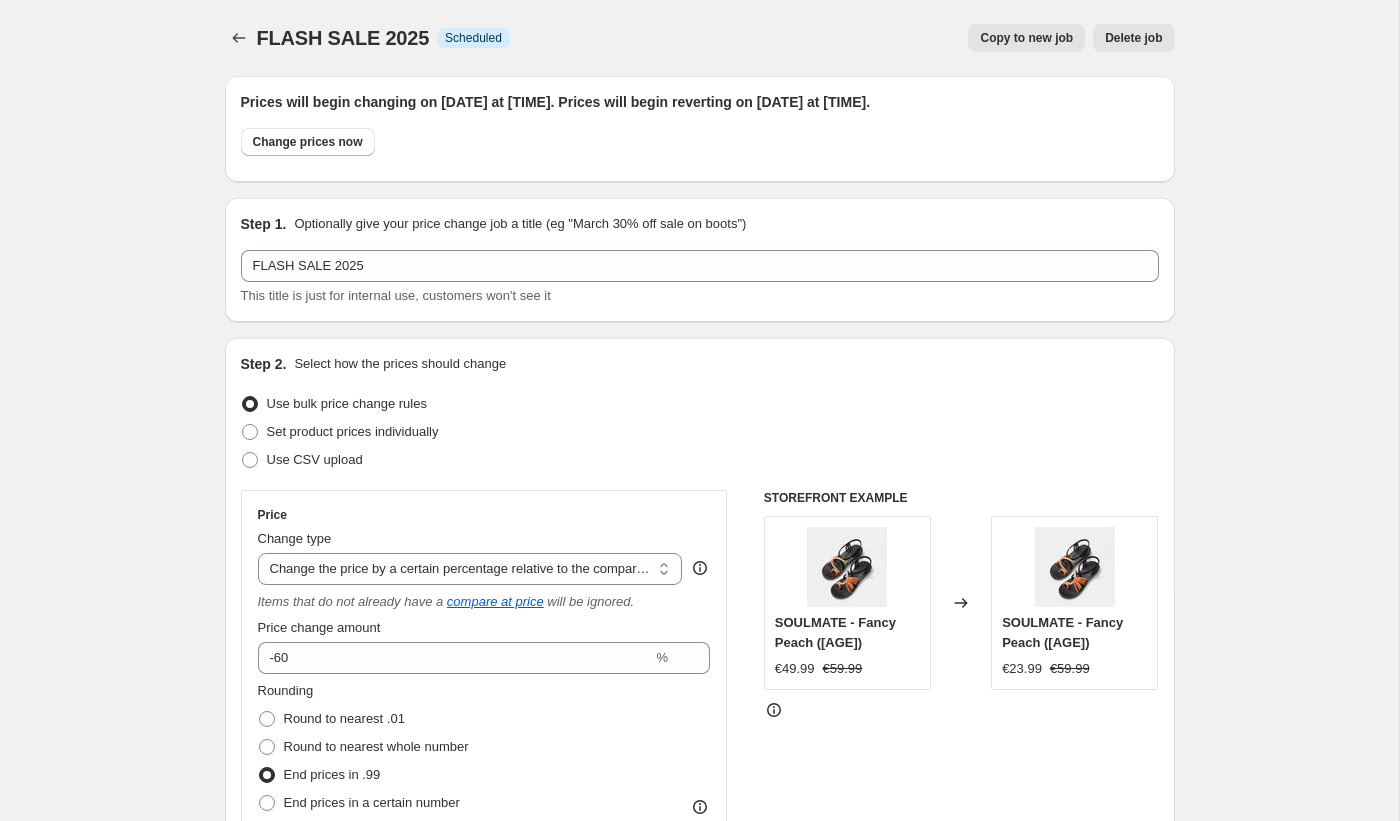 click on "FLASH SALE 2025. This page is ready FLASH SALE 2025 Info Scheduled Copy to new job Delete job More actions Copy to new job Delete job Prices will begin changing on [DATE] at [TIME]. Prices will begin reverting on [DATE] at [TIME]. Change prices now Step 1. Optionally give your price change job a title (eg "March 30% off sale on boots") FLASH SALE 2025 This title is just for internal use, customers won't see it Step 2. Select how the prices should change Use bulk price change rules Set product prices individually Use CSV upload Price Change type Change the price to a certain amount Change the price by a certain amount Change the price by a certain percentage Change the price to the current compare at price (price before sale) Change the price by a certain amount relative to the compare at price Change the price by a certain percentage relative to the compare at price Don't change the price Change the price by a certain percentage relative to the cost per item Change price to certain cost margin" at bounding box center (699, 1505) 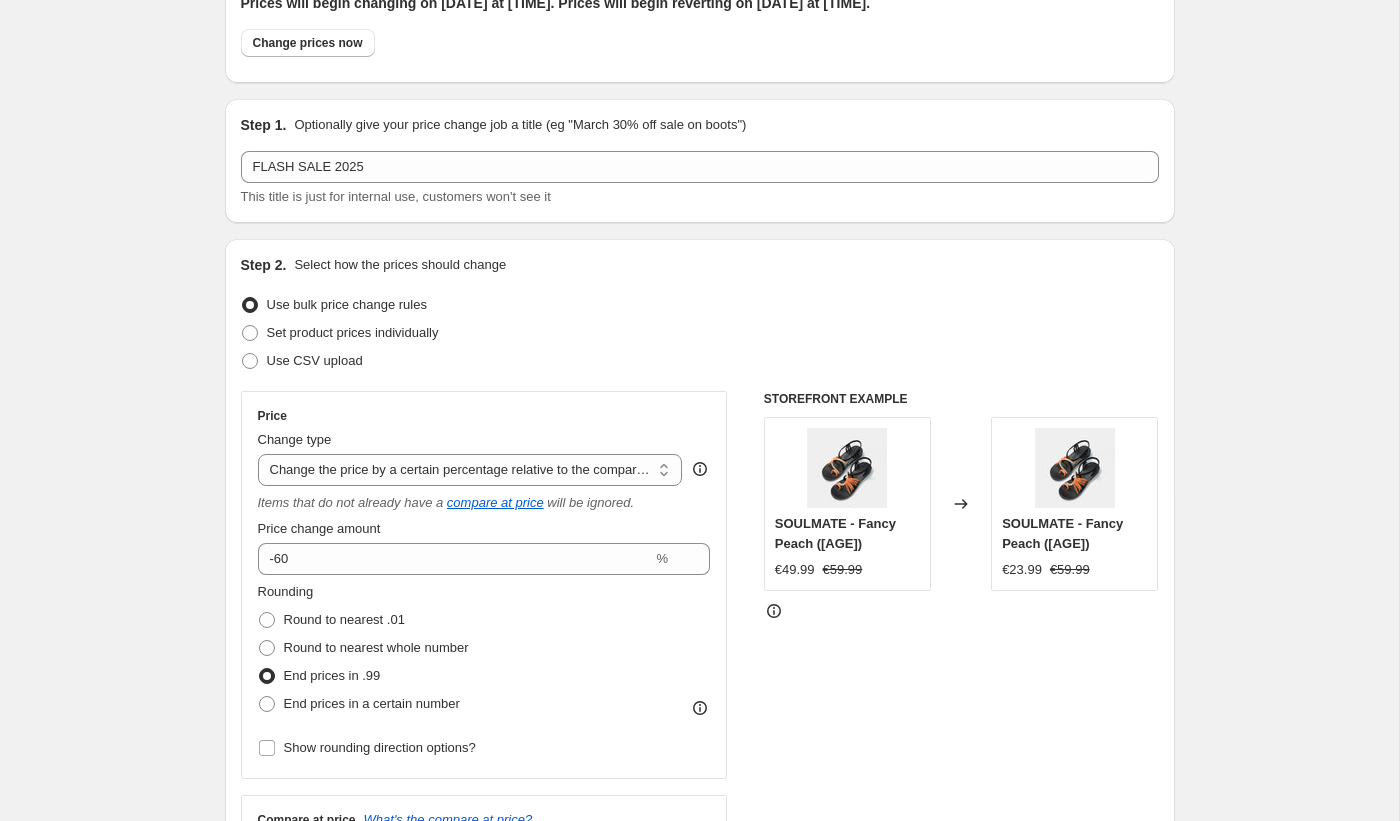 scroll, scrollTop: 0, scrollLeft: 0, axis: both 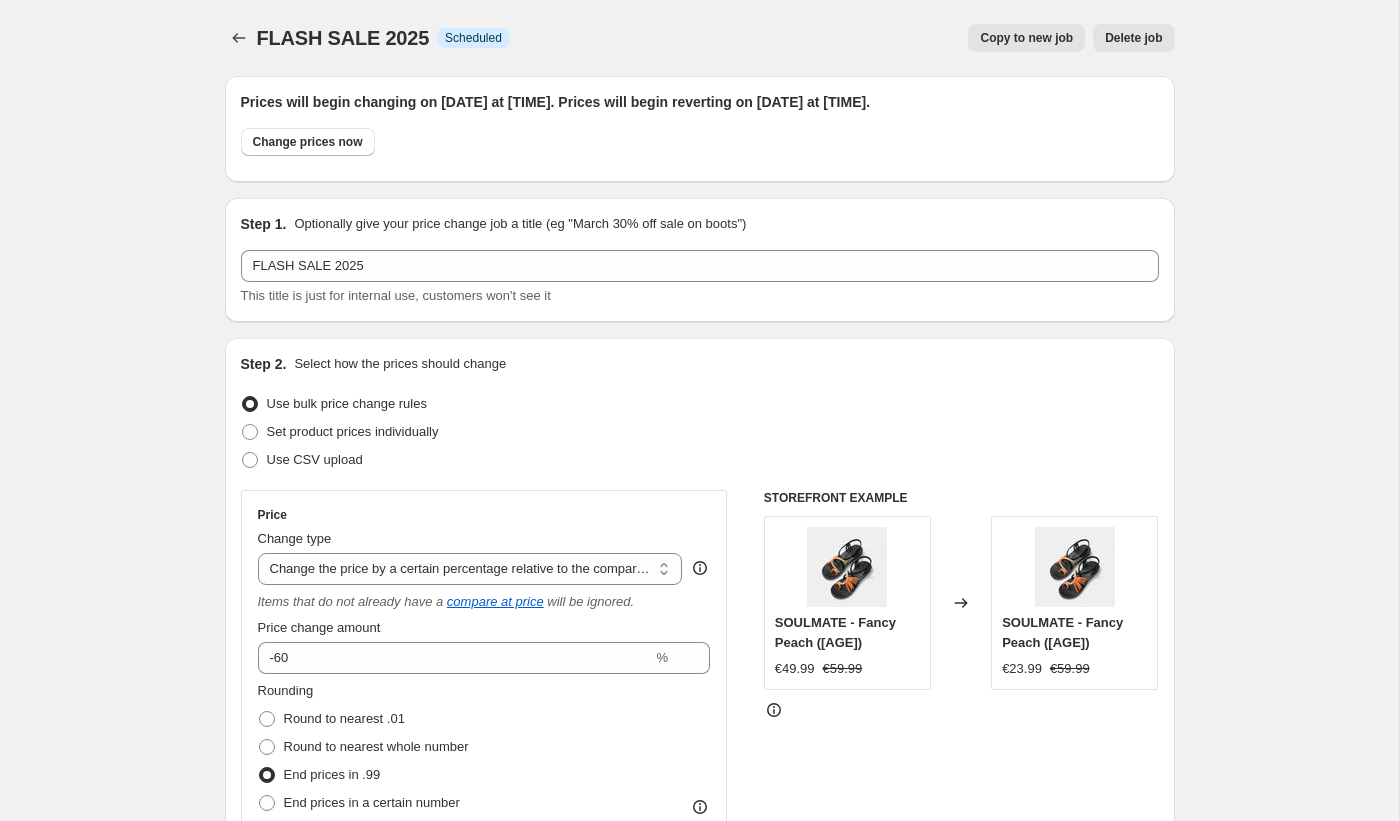 click on "FLASH SALE 2025. This page is ready FLASH SALE 2025 Info Scheduled Copy to new job Delete job More actions Copy to new job Delete job Prices will begin changing on [DATE] at [TIME]. Prices will begin reverting on [DATE] at [TIME]. Change prices now Step 1. Optionally give your price change job a title (eg "March 30% off sale on boots") FLASH SALE 2025 This title is just for internal use, customers won't see it Step 2. Select how the prices should change Use bulk price change rules Set product prices individually Use CSV upload Price Change type Change the price to a certain amount Change the price by a certain amount Change the price by a certain percentage Change the price to the current compare at price (price before sale) Change the price by a certain amount relative to the compare at price Change the price by a certain percentage relative to the compare at price Don't change the price Change the price by a certain percentage relative to the cost per item Change price to certain cost margin" at bounding box center [699, 1505] 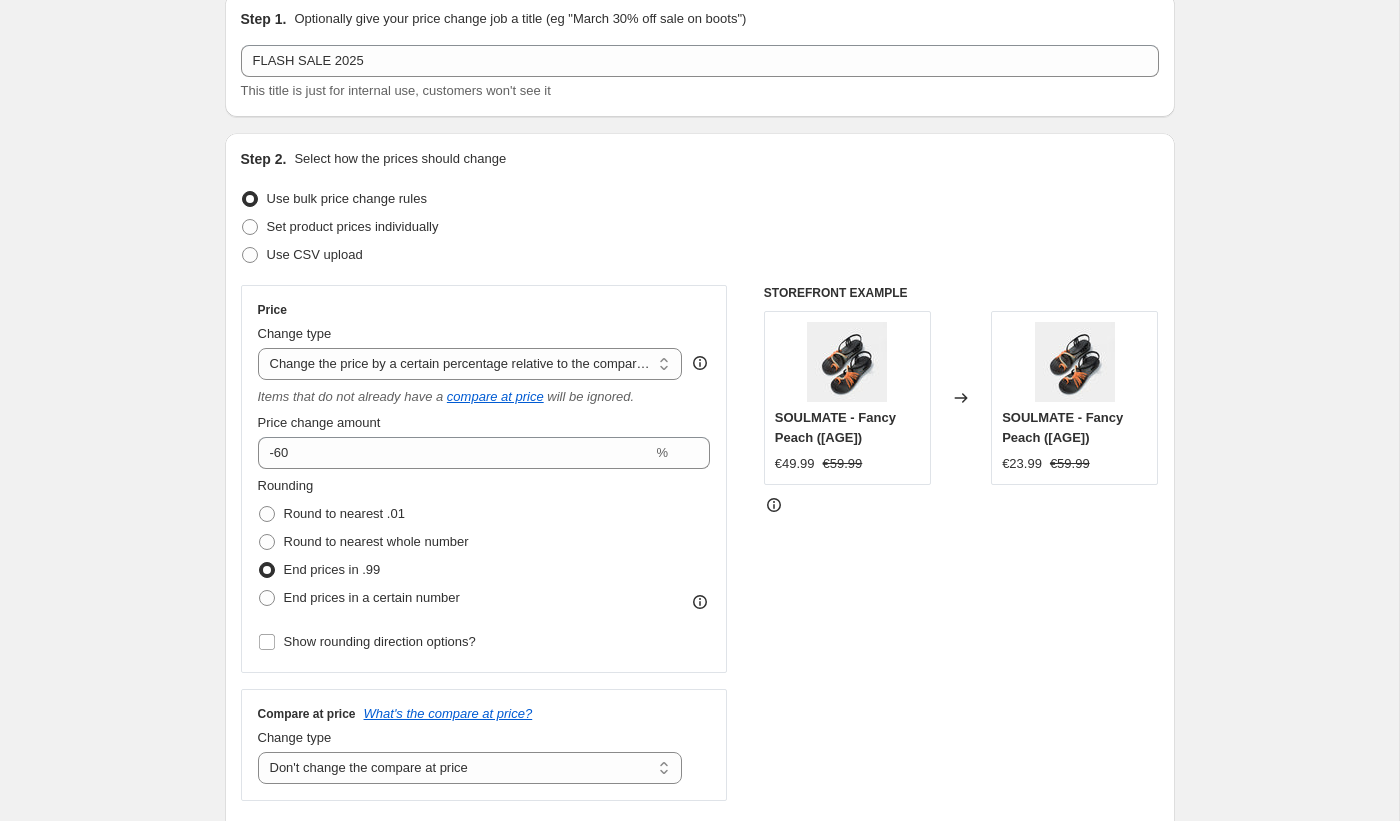 scroll, scrollTop: 0, scrollLeft: 0, axis: both 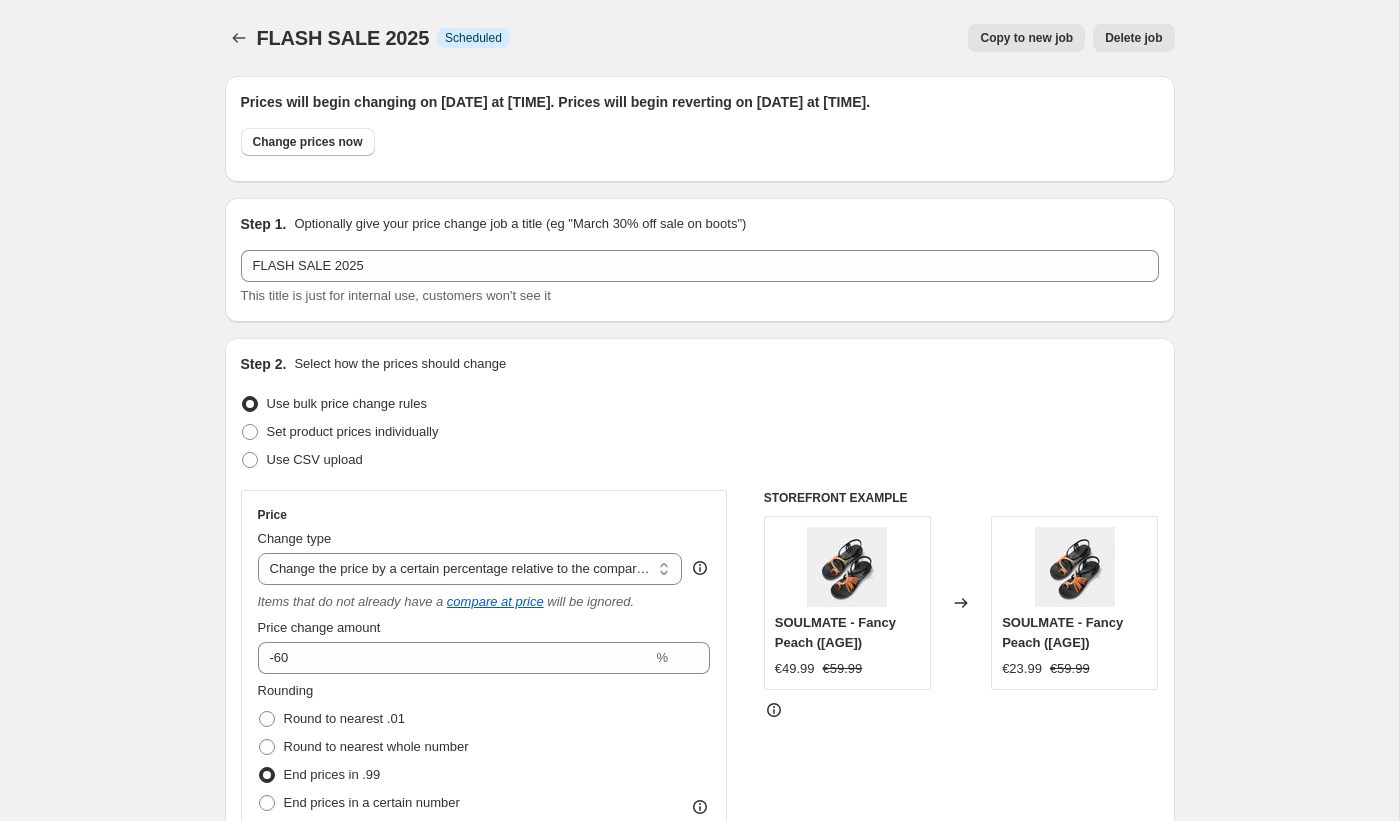 click on "FLASH SALE 2025. This page is ready FLASH SALE 2025 Info Scheduled Copy to new job Delete job More actions Copy to new job Delete job Prices will begin changing on [DATE] at [TIME]. Prices will begin reverting on [DATE] at [TIME]. Change prices now Step 1. Optionally give your price change job a title (eg "March 30% off sale on boots") FLASH SALE 2025 This title is just for internal use, customers won't see it Step 2. Select how the prices should change Use bulk price change rules Set product prices individually Use CSV upload Price Change type Change the price to a certain amount Change the price by a certain amount Change the price by a certain percentage Change the price to the current compare at price (price before sale) Change the price by a certain amount relative to the compare at price Change the price by a certain percentage relative to the compare at price Don't change the price Change the price by a certain percentage relative to the cost per item Change price to certain cost margin" at bounding box center (699, 1505) 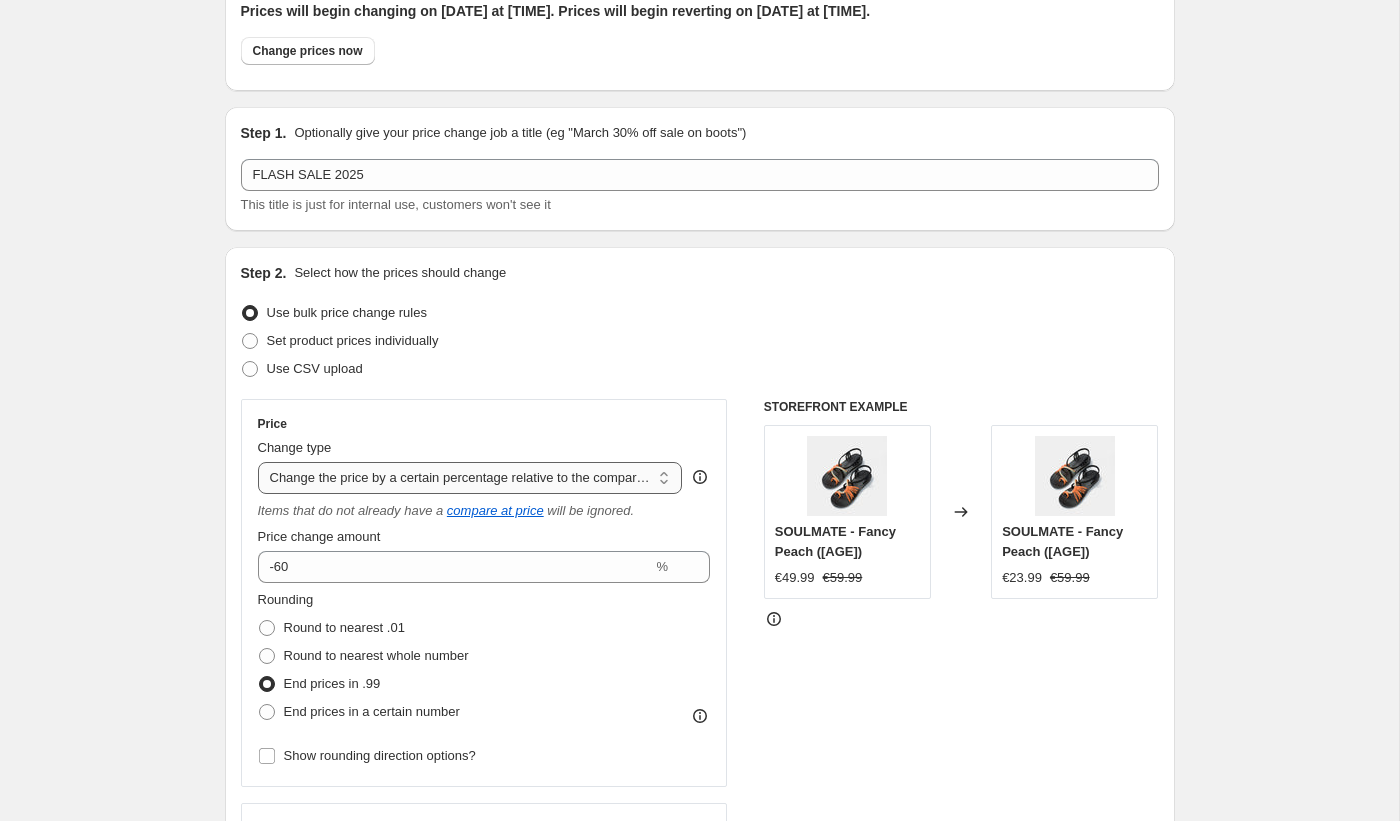 scroll, scrollTop: 115, scrollLeft: 0, axis: vertical 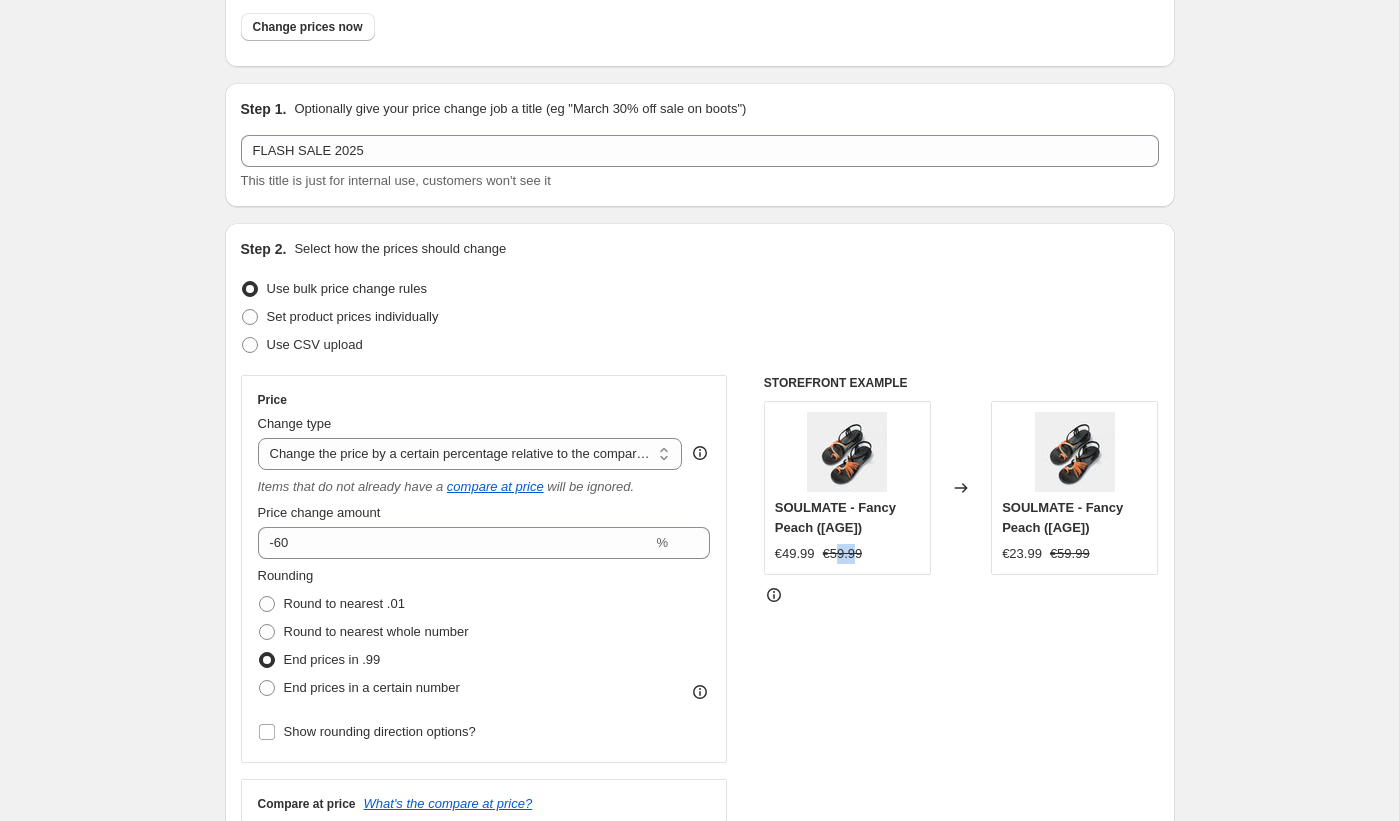 drag, startPoint x: 840, startPoint y: 550, endPoint x: 867, endPoint y: 550, distance: 27 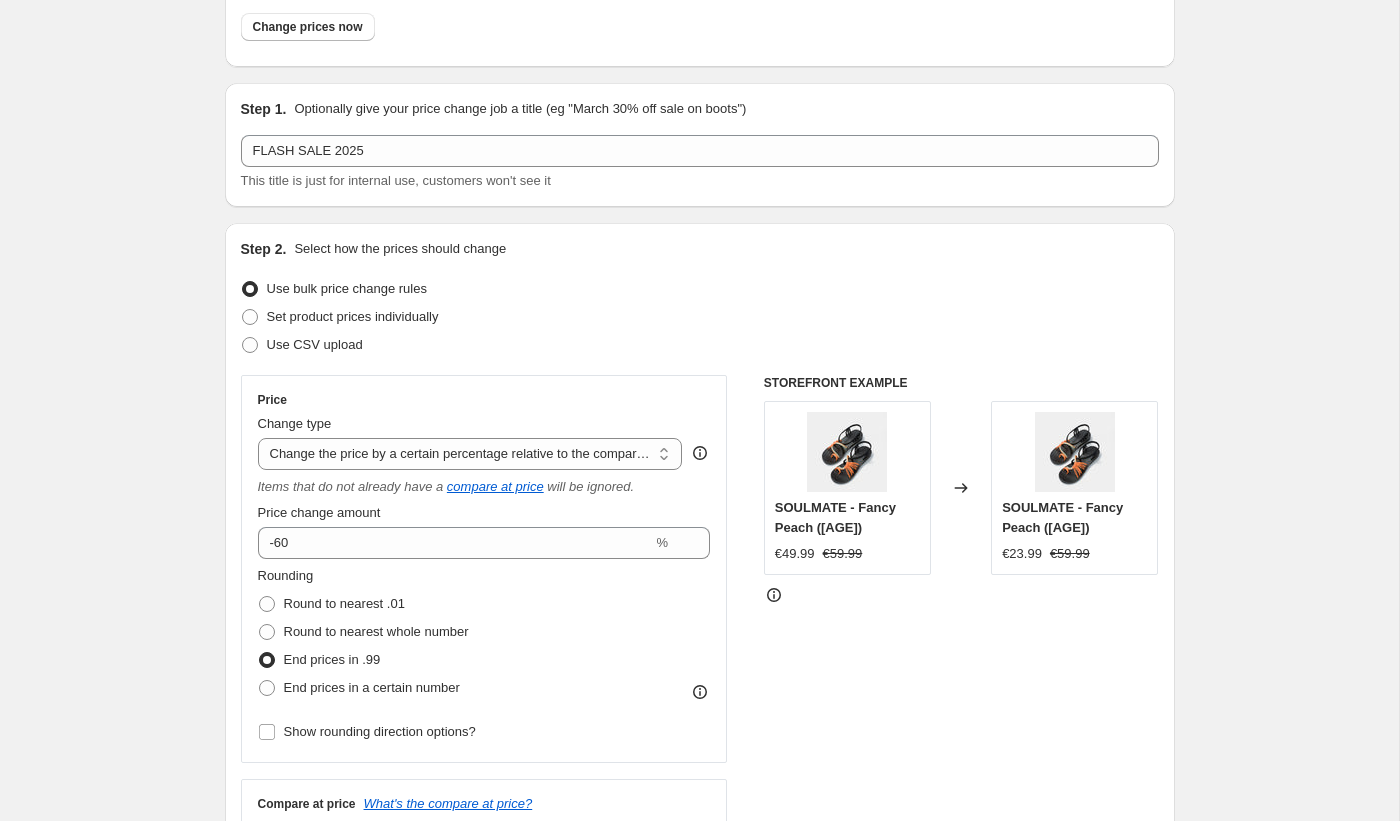 click on "STOREFRONT EXAMPLE SOULMATE - Fancy Peach ([AGE]) €49.99 €59.99 Changed to SOULMATE - Fancy Peach ([AGE]) €23.99 €59.99" at bounding box center (961, 633) 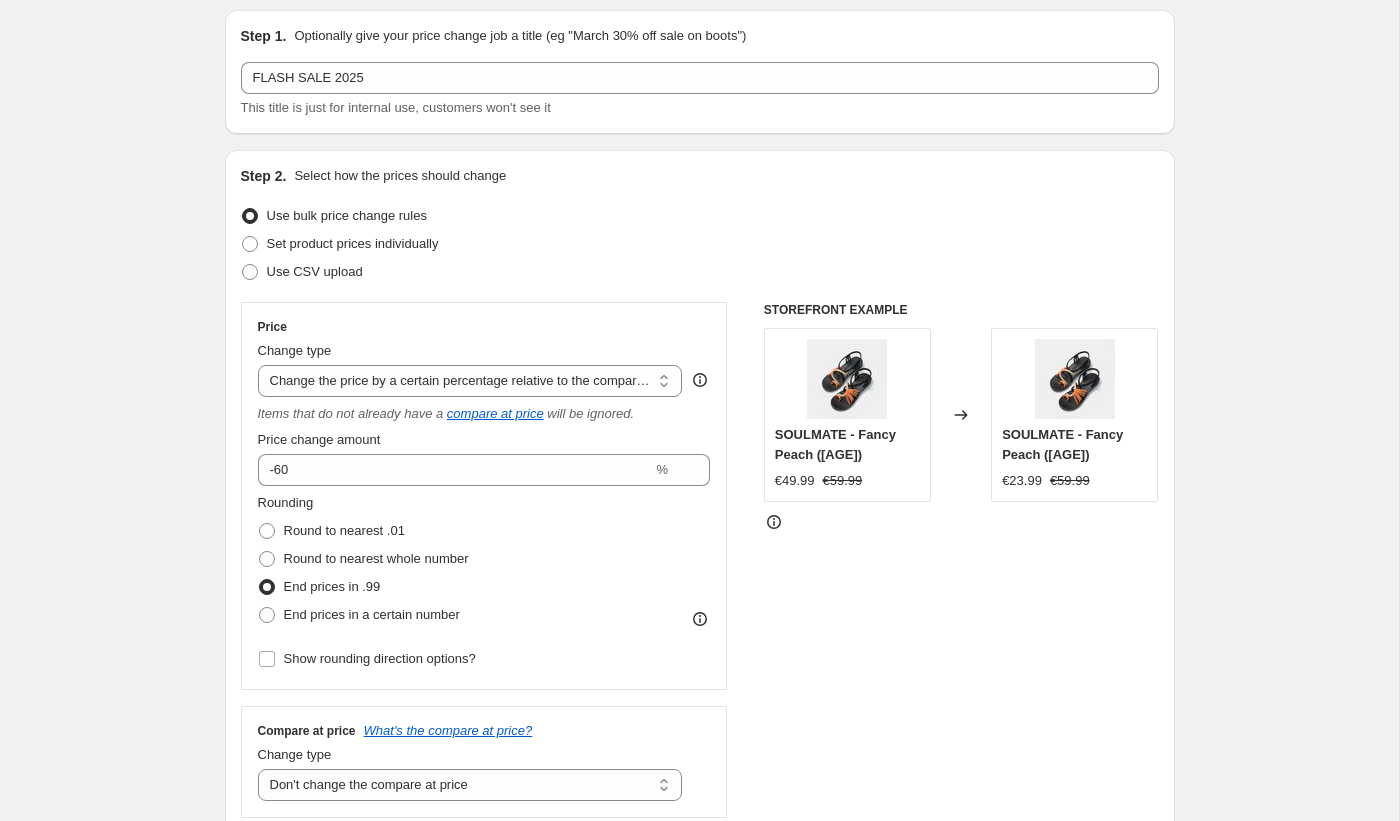 scroll, scrollTop: 205, scrollLeft: 0, axis: vertical 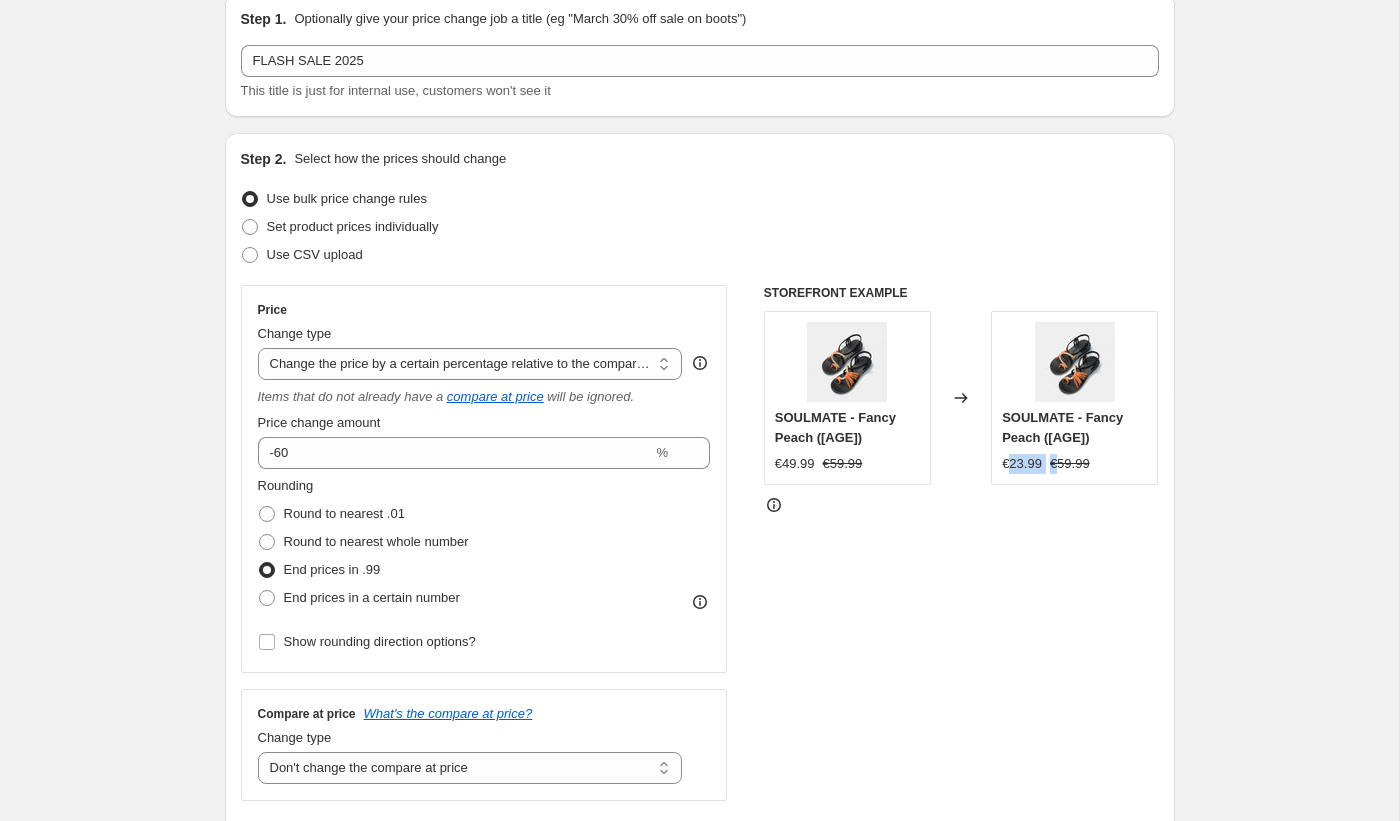 drag, startPoint x: 1012, startPoint y: 463, endPoint x: 1059, endPoint y: 462, distance: 47.010635 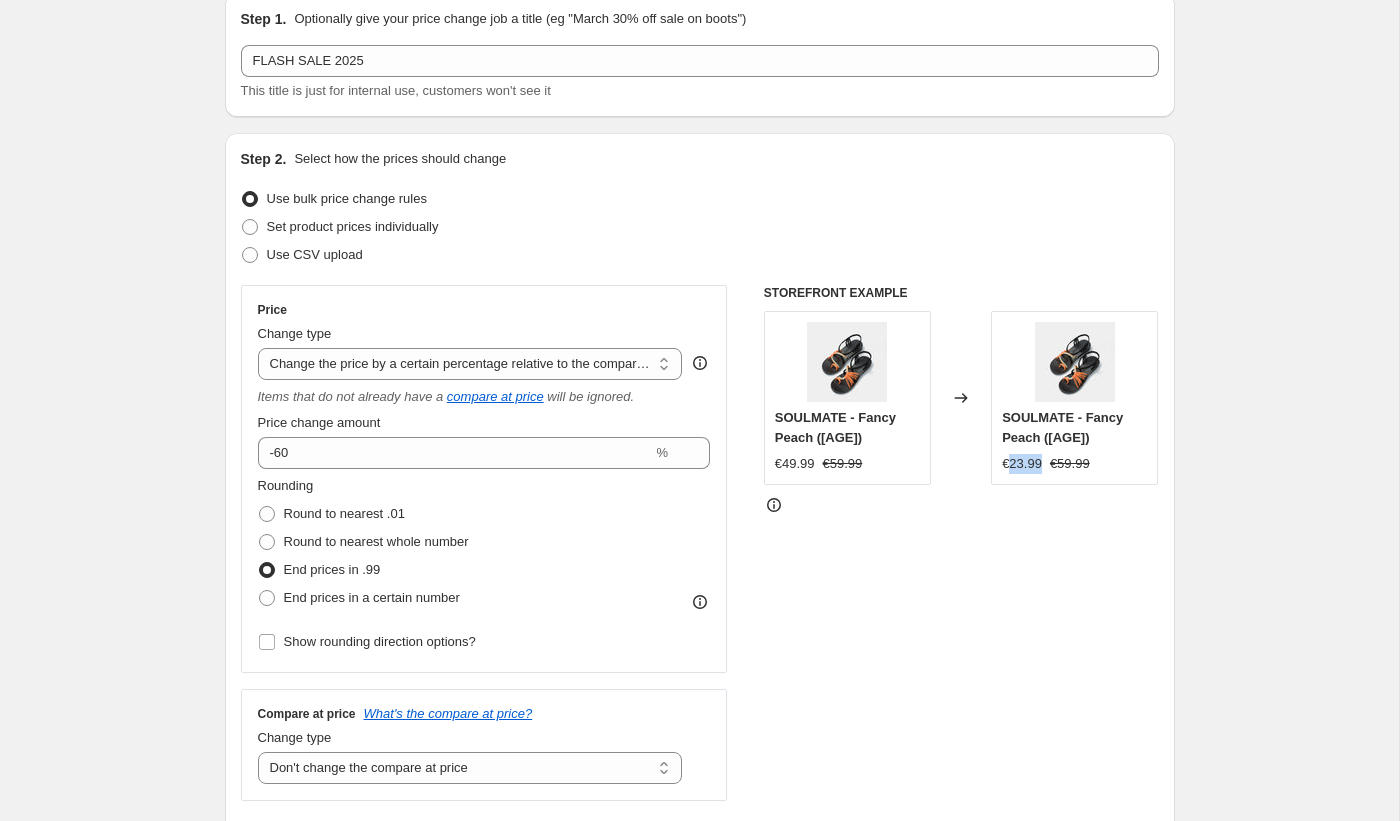 drag, startPoint x: 1047, startPoint y: 465, endPoint x: 1010, endPoint y: 462, distance: 37.12142 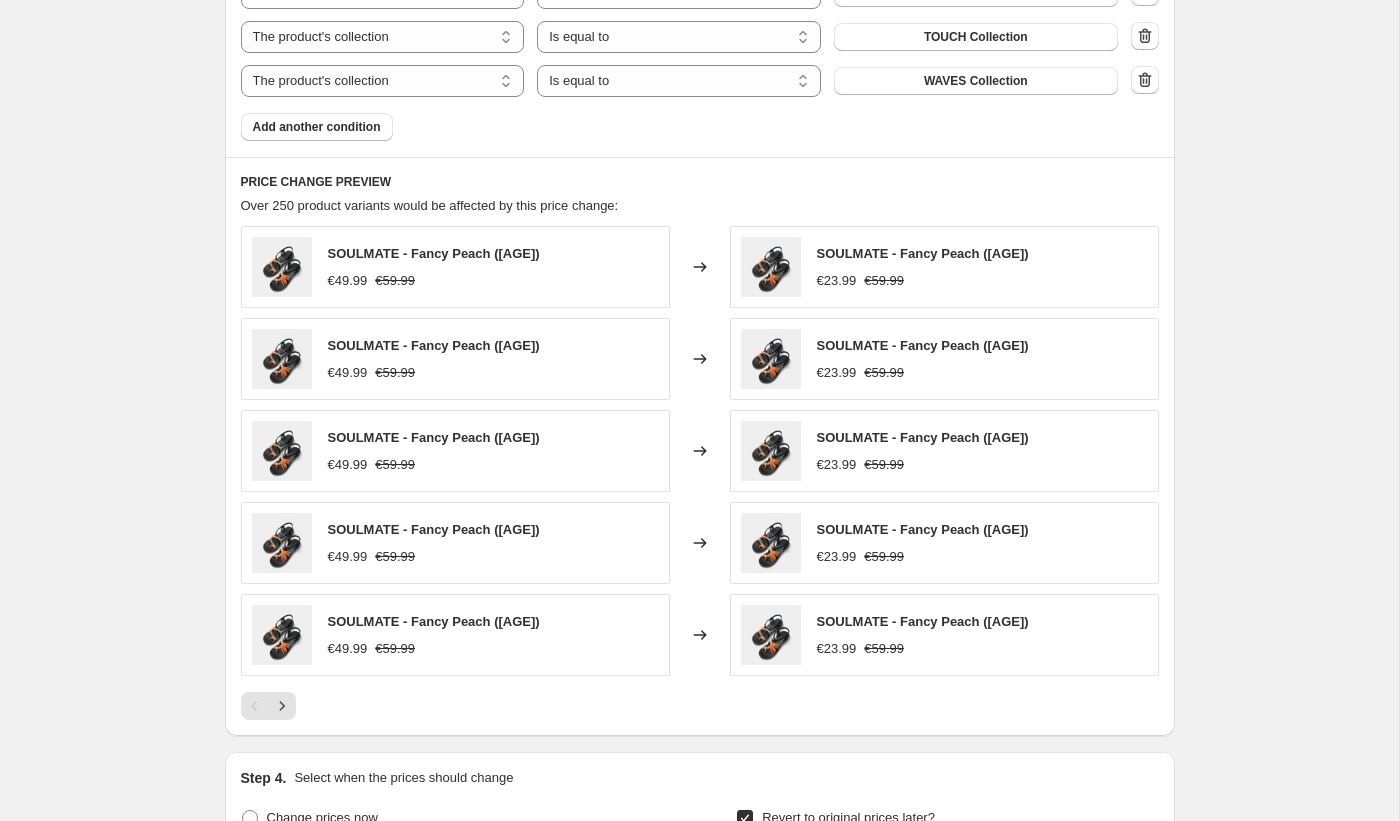 scroll, scrollTop: 1843, scrollLeft: 0, axis: vertical 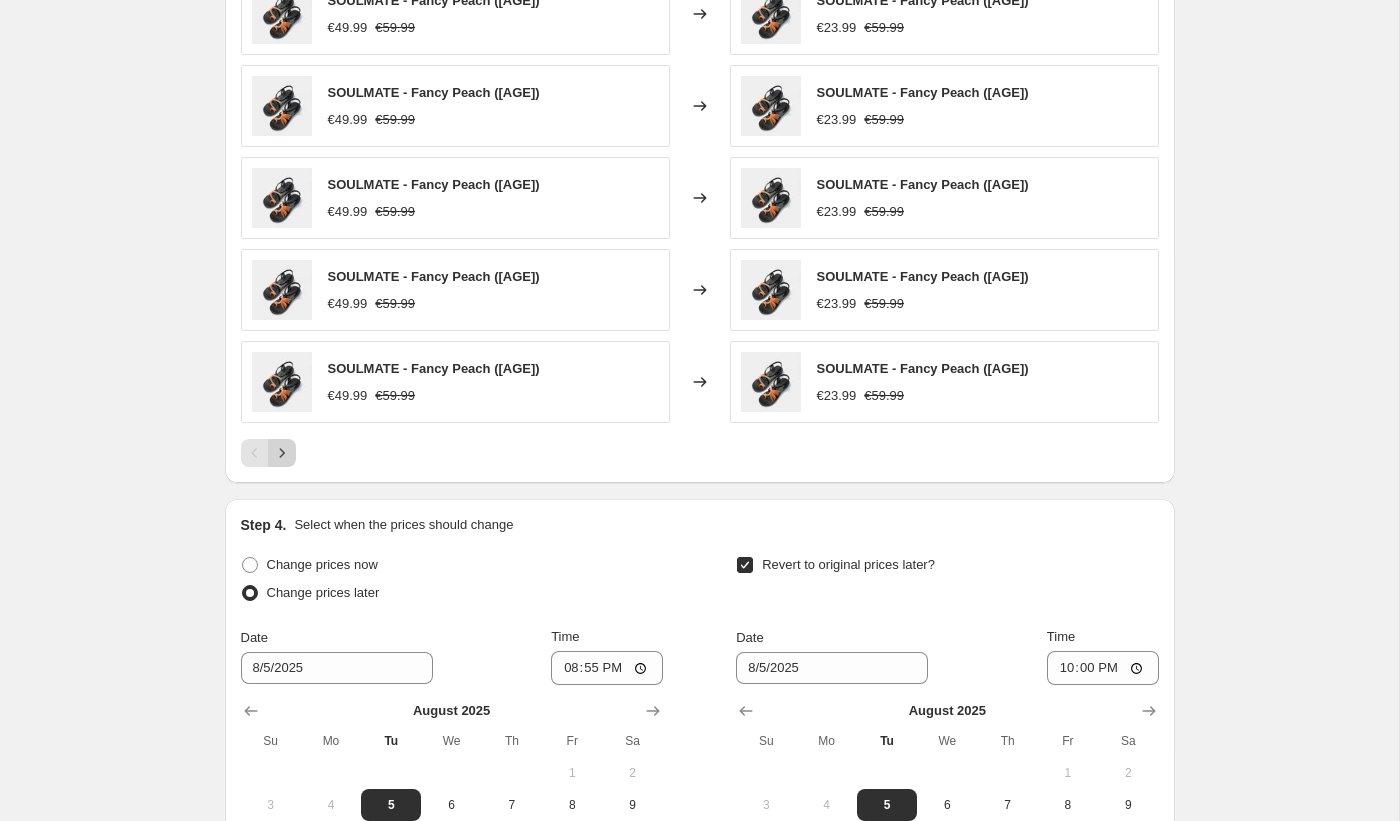 click 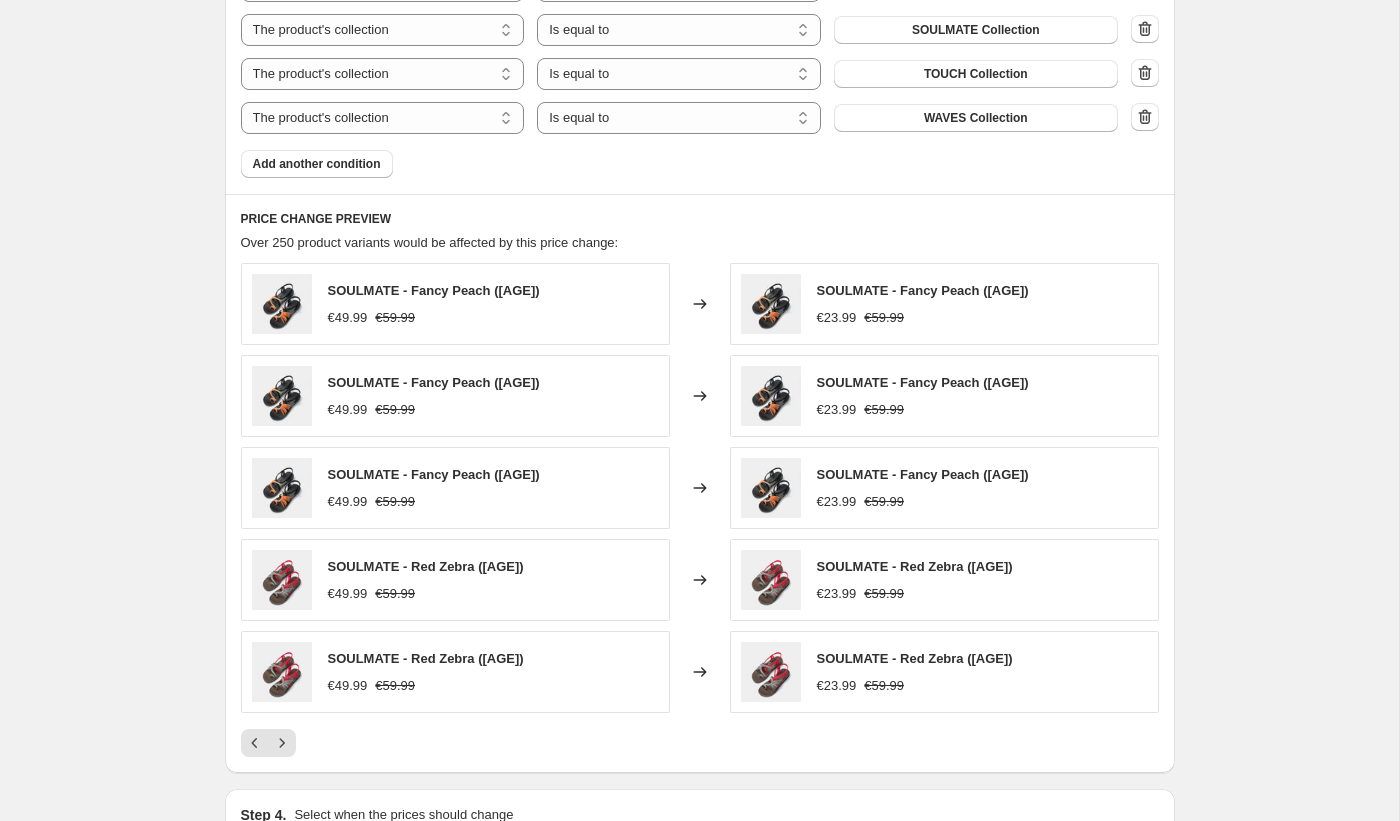 scroll, scrollTop: 1604, scrollLeft: 0, axis: vertical 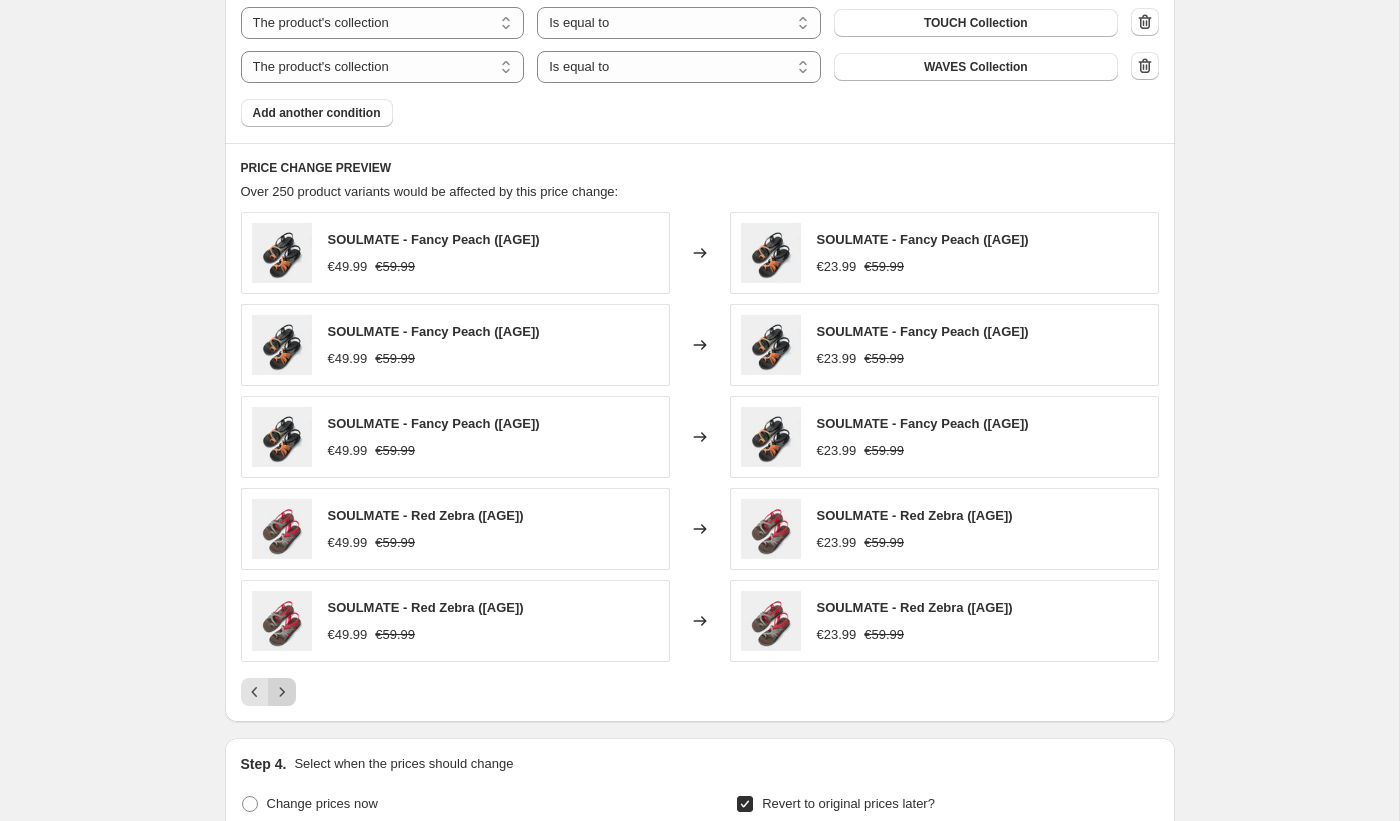 click 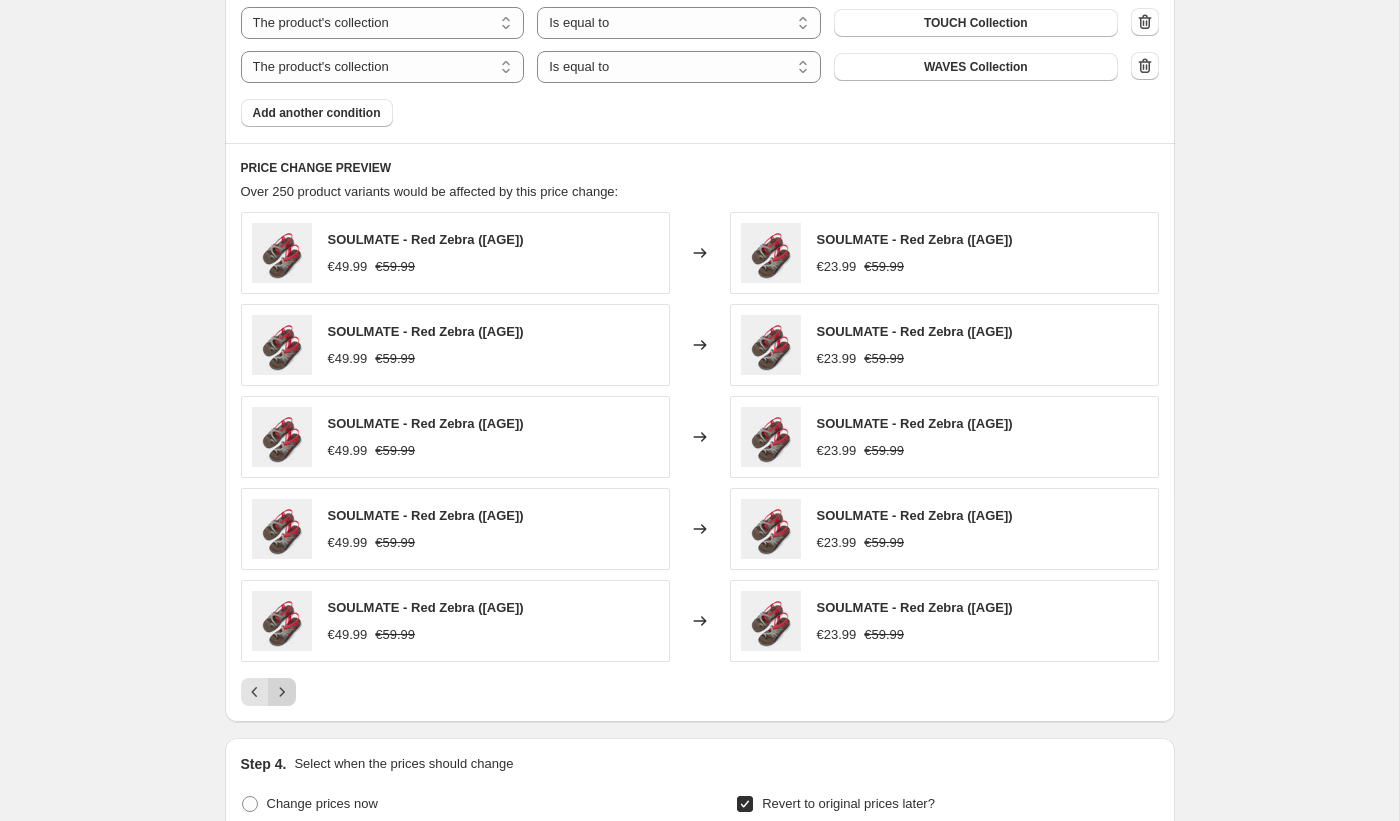 click 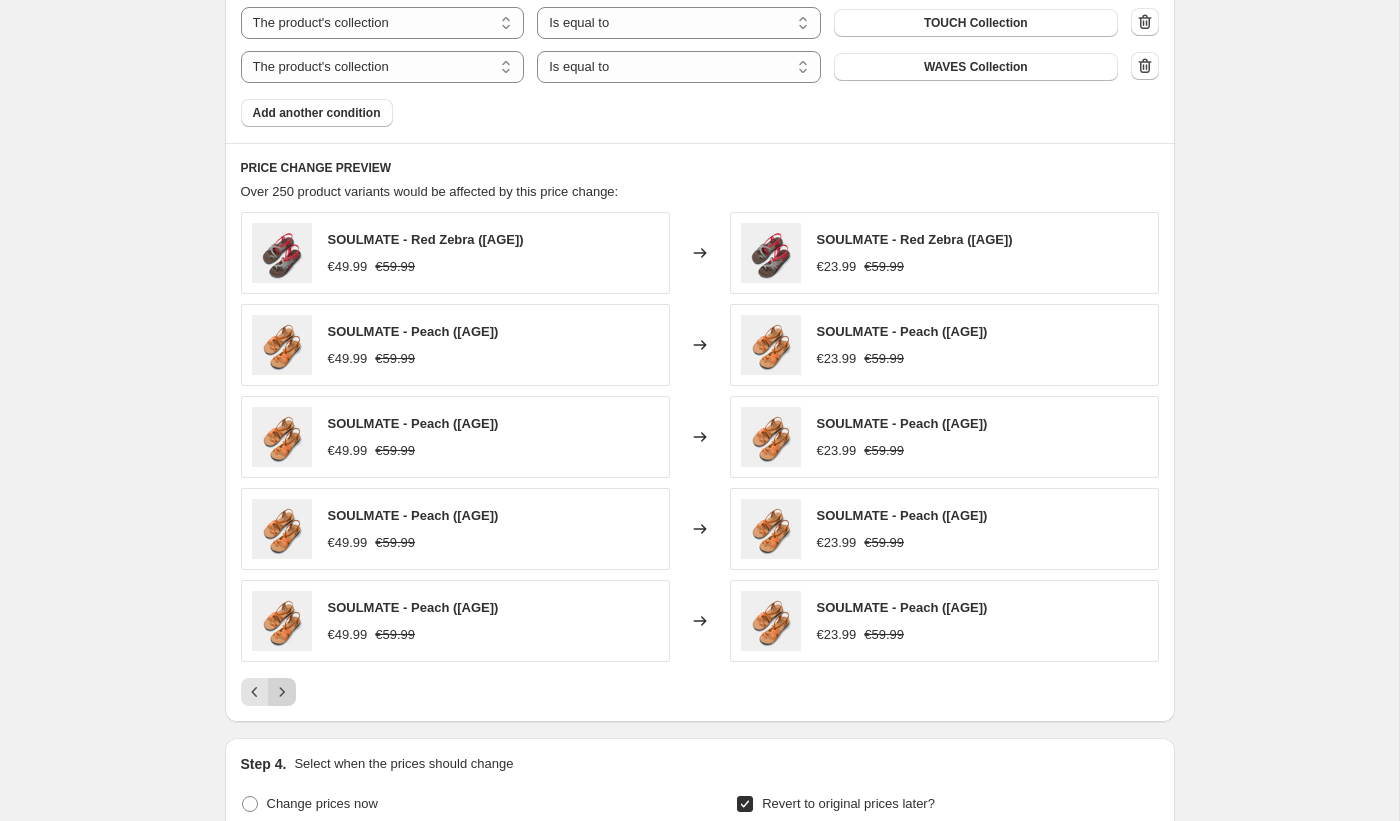 click 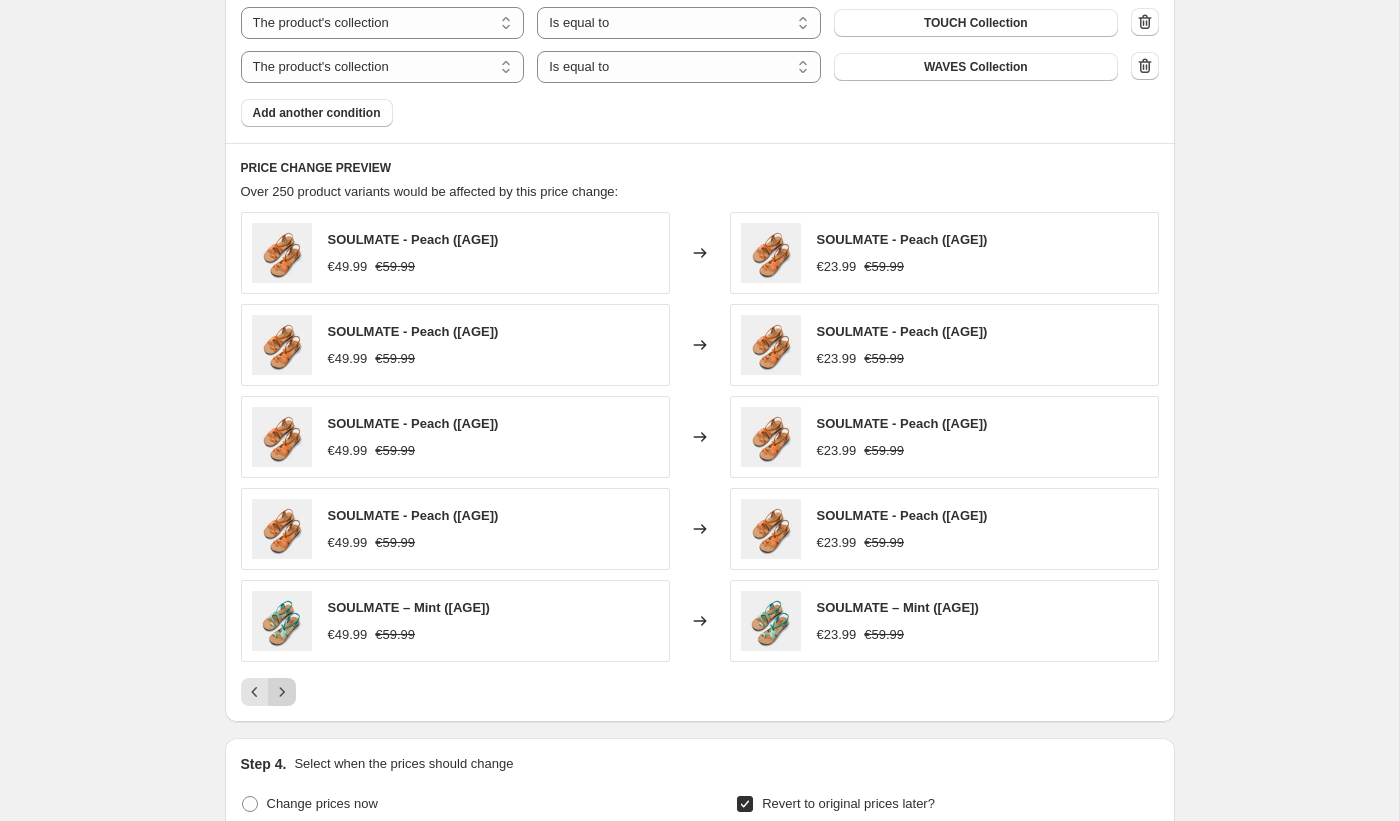 click 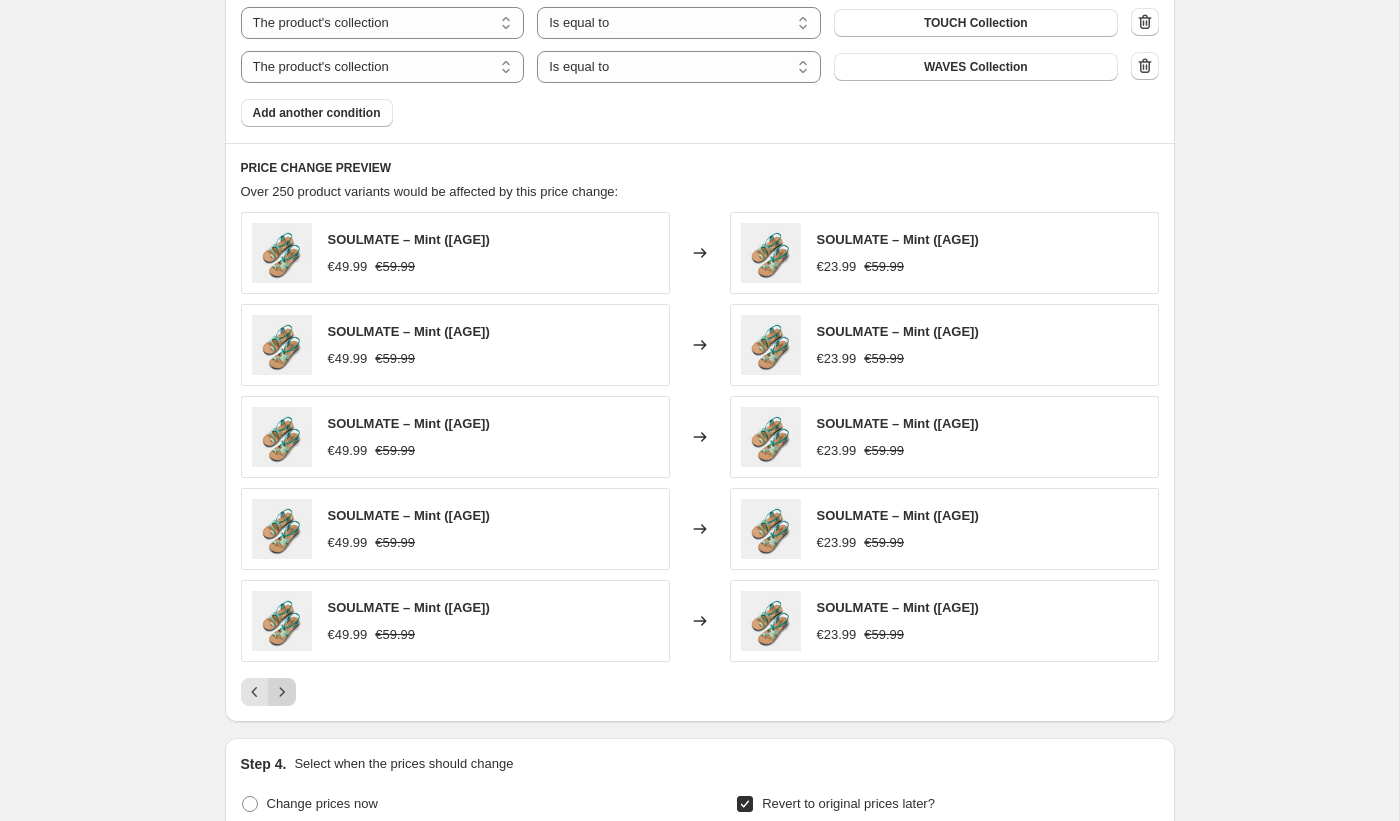 click 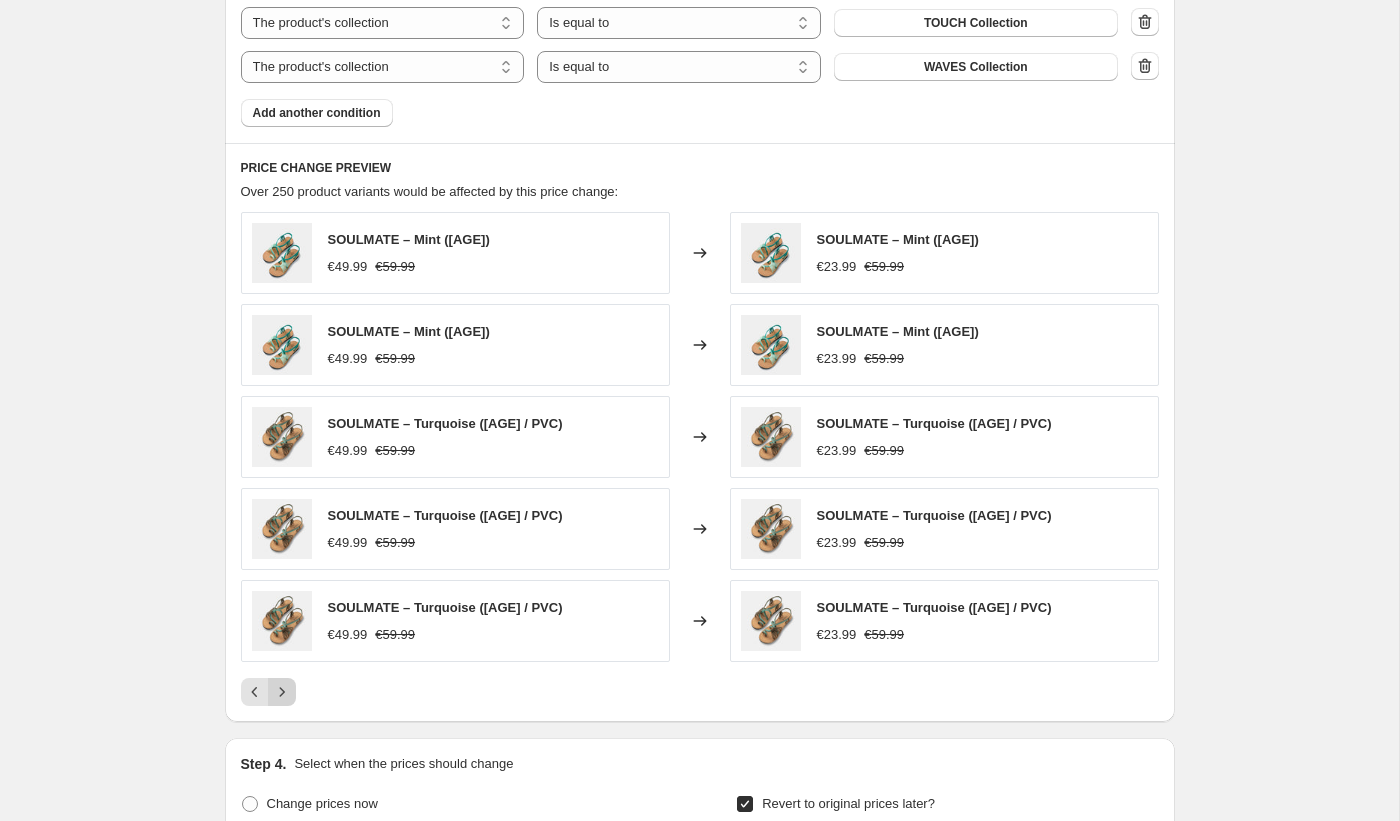 click 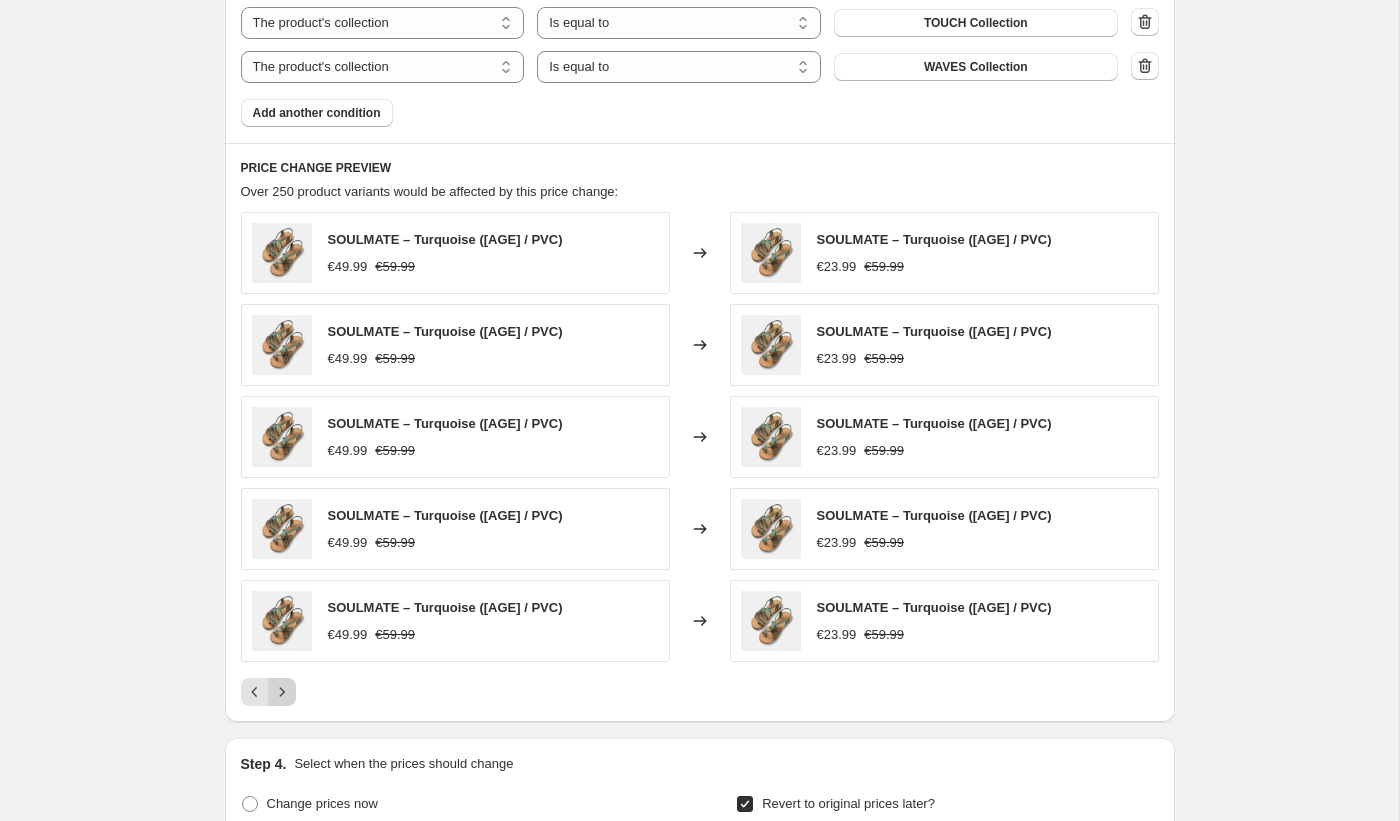 click 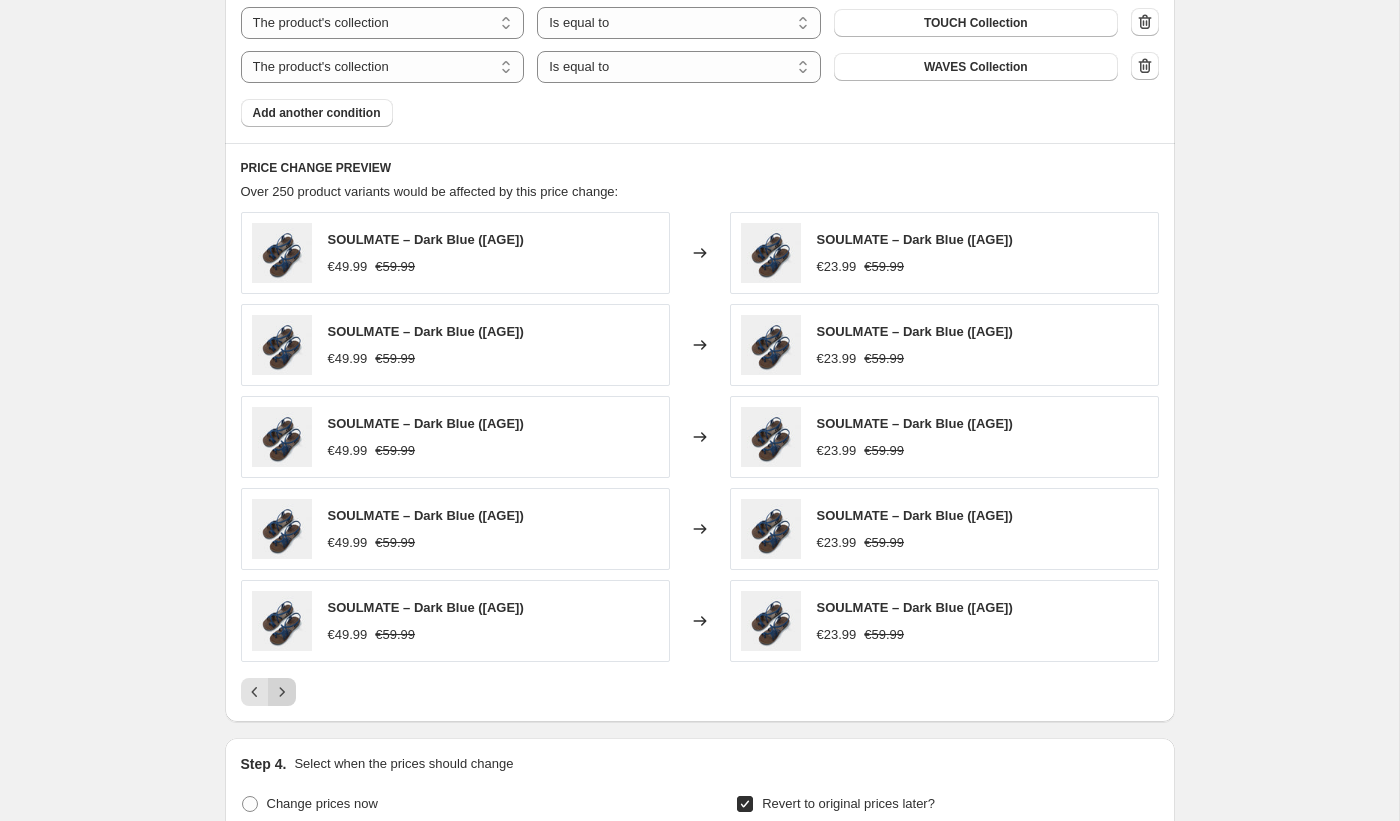 click 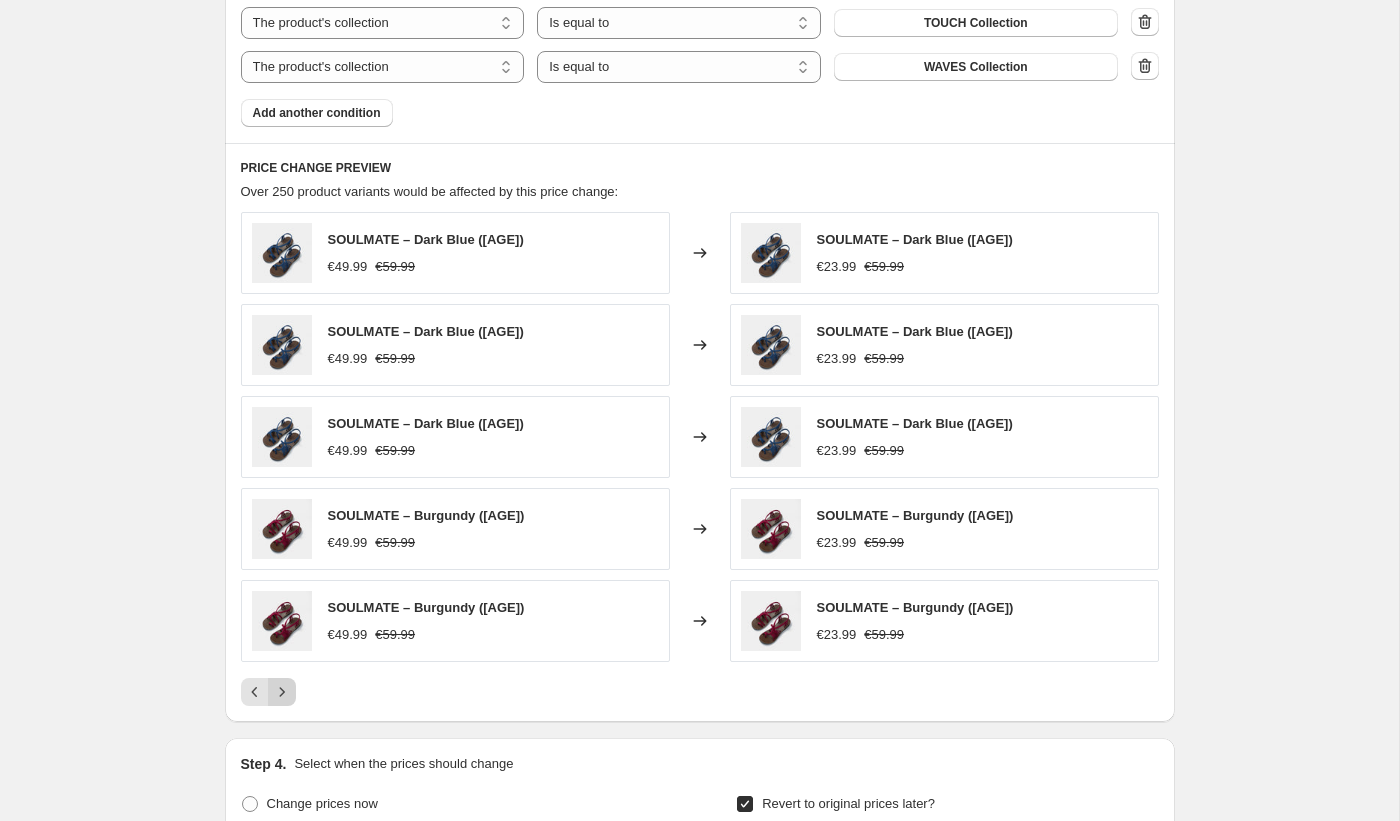click 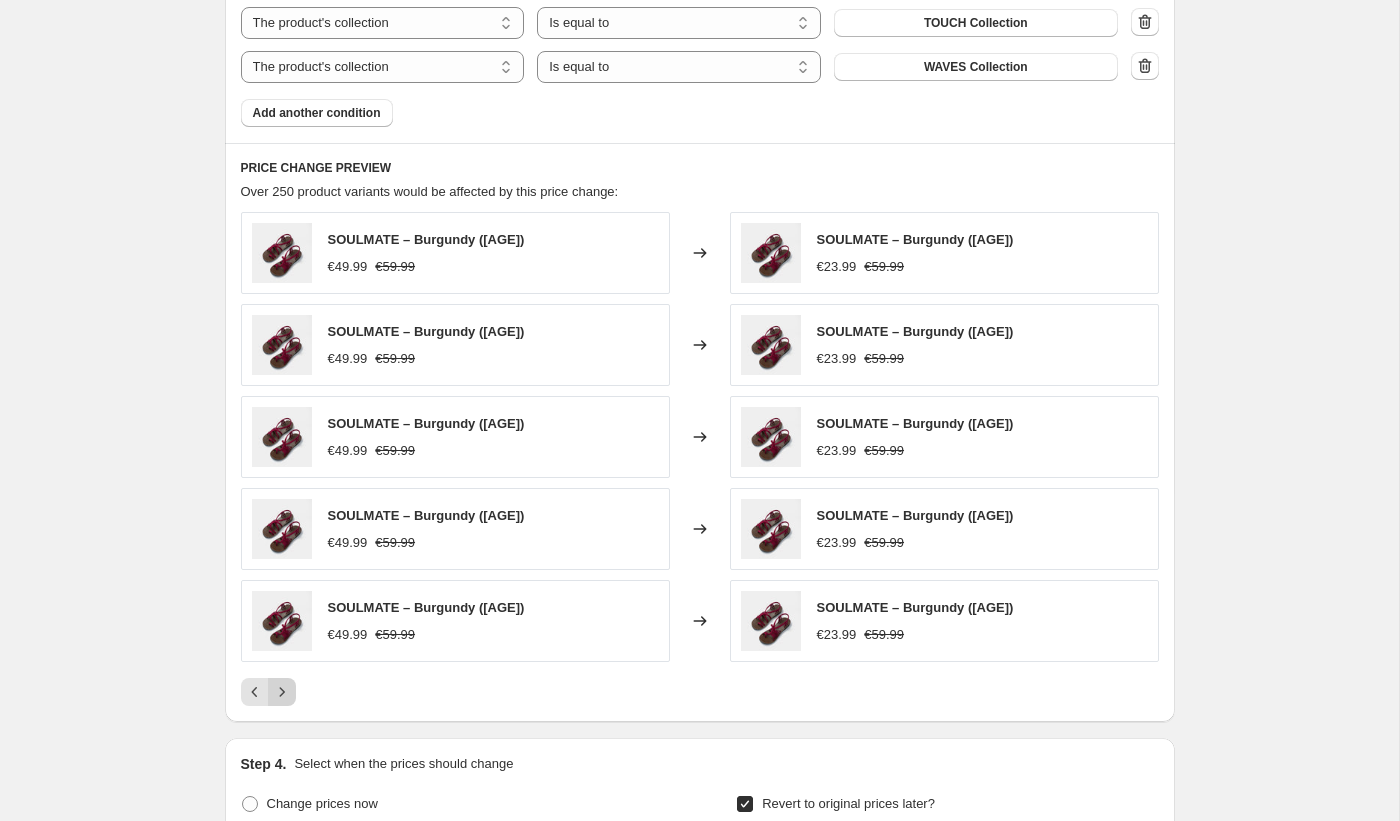 click 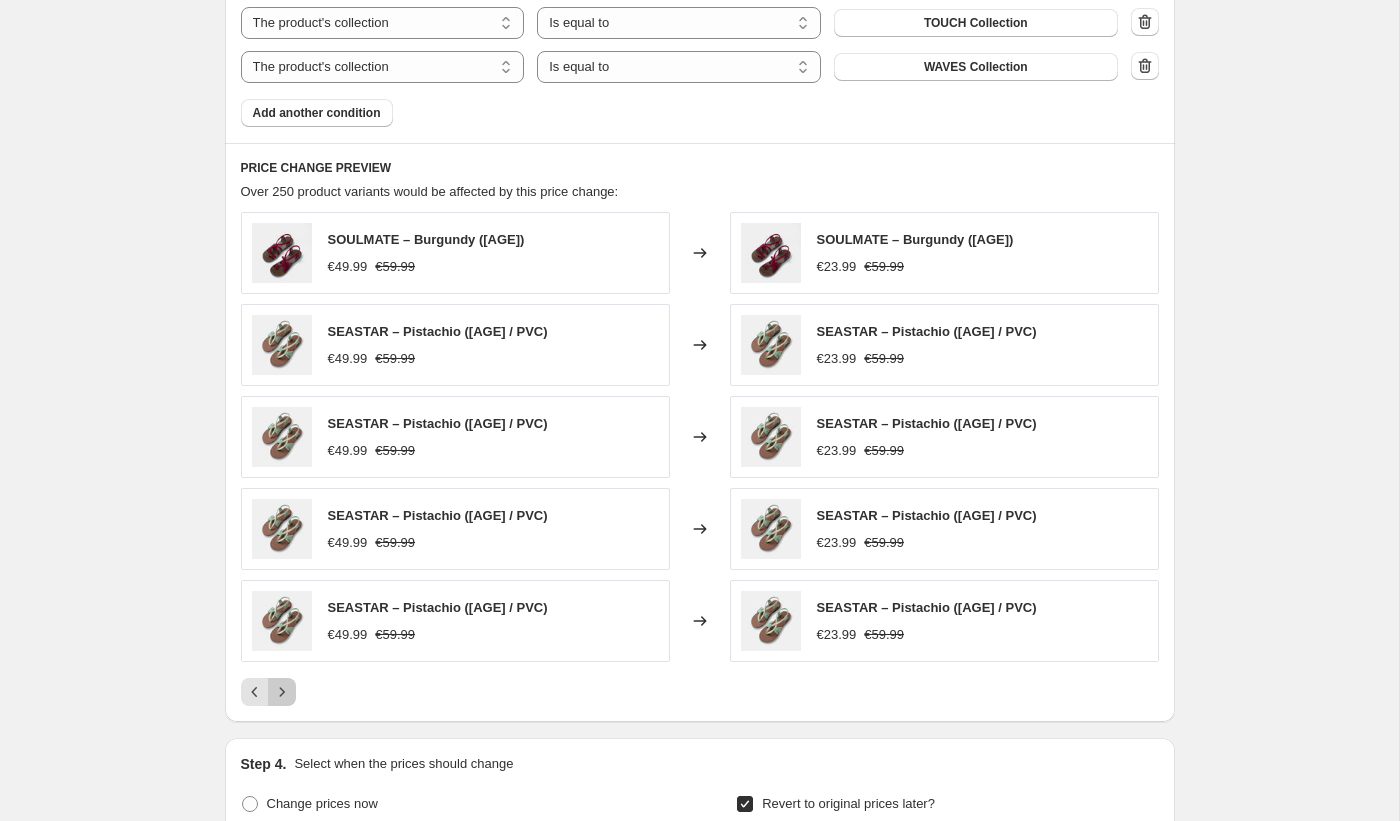 click 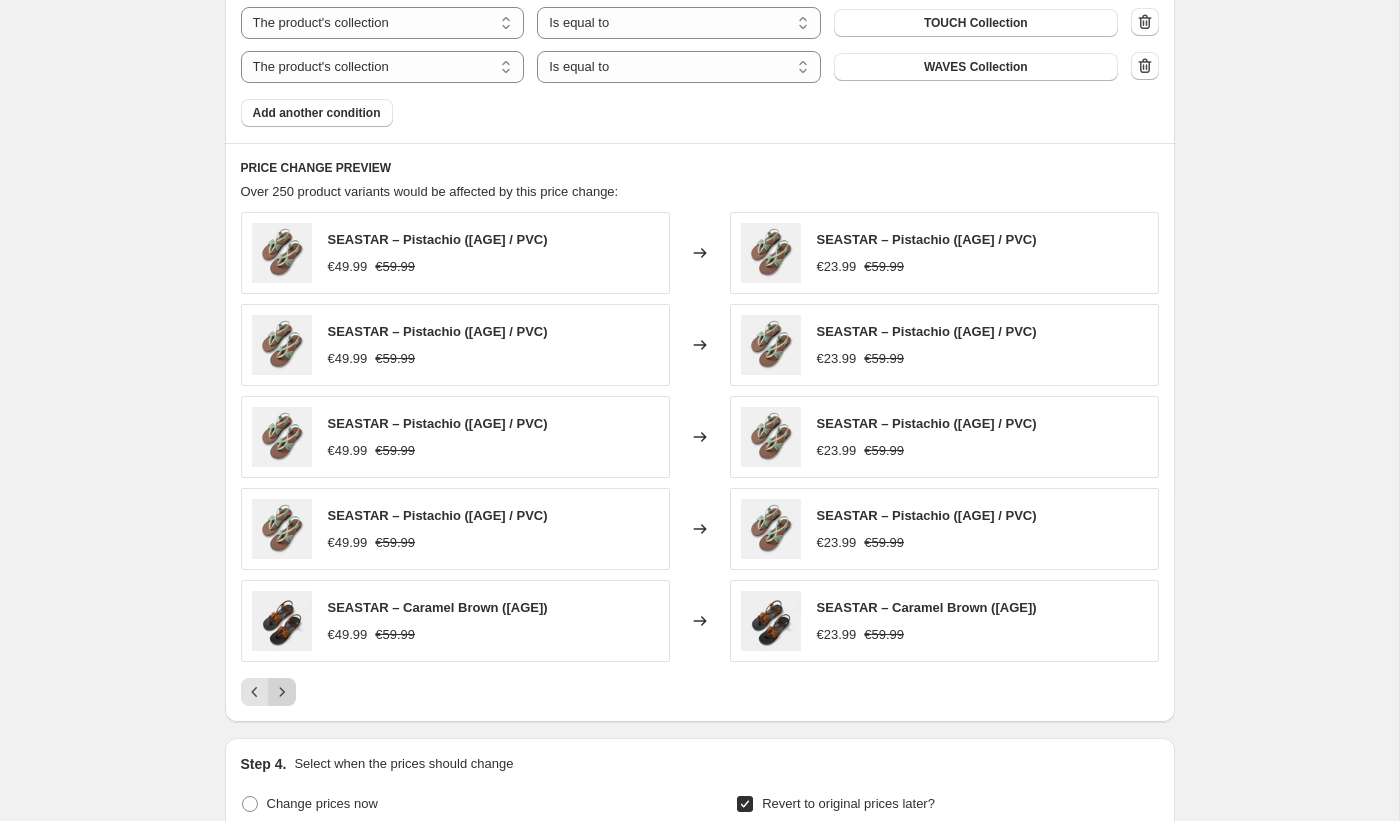 click 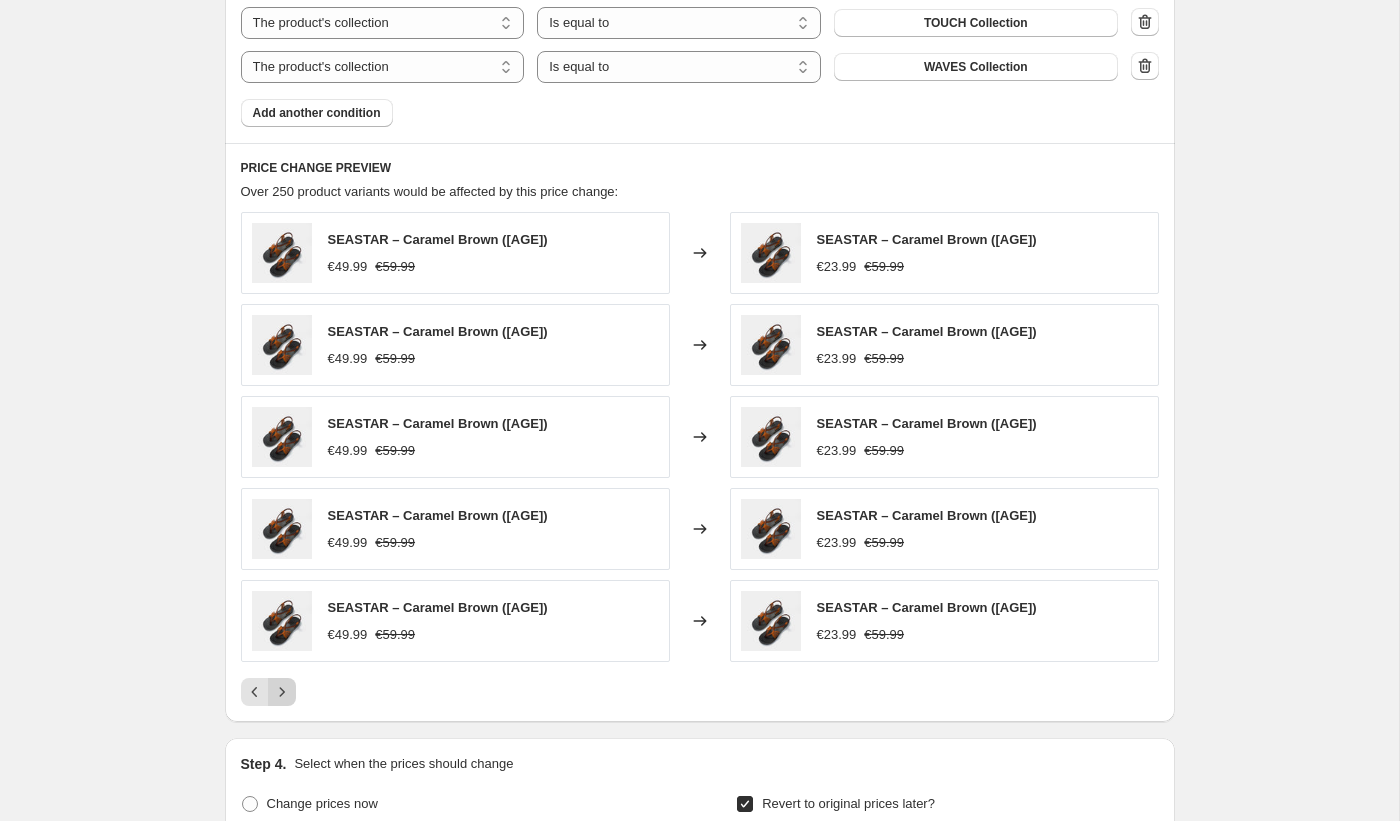 click 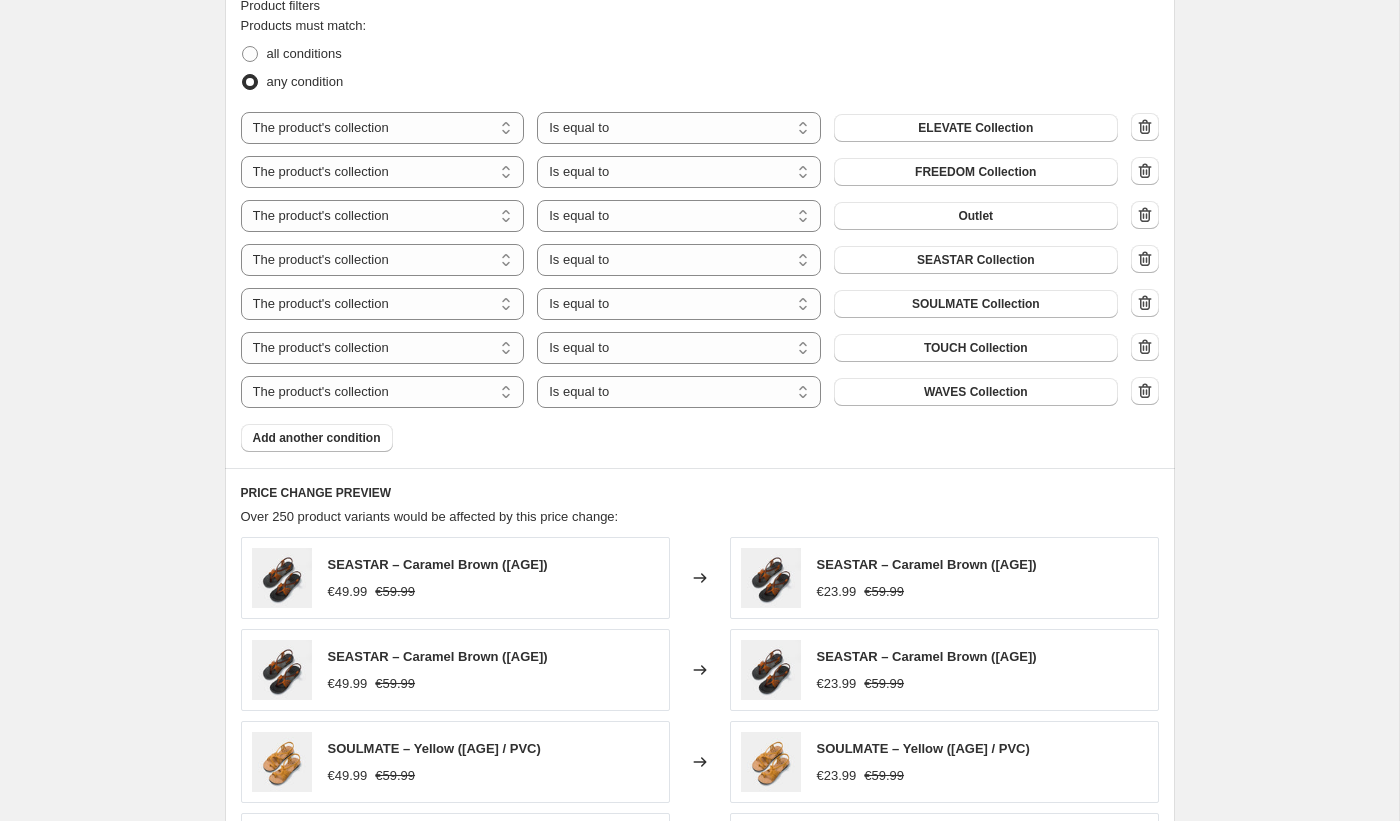 scroll, scrollTop: 1271, scrollLeft: 0, axis: vertical 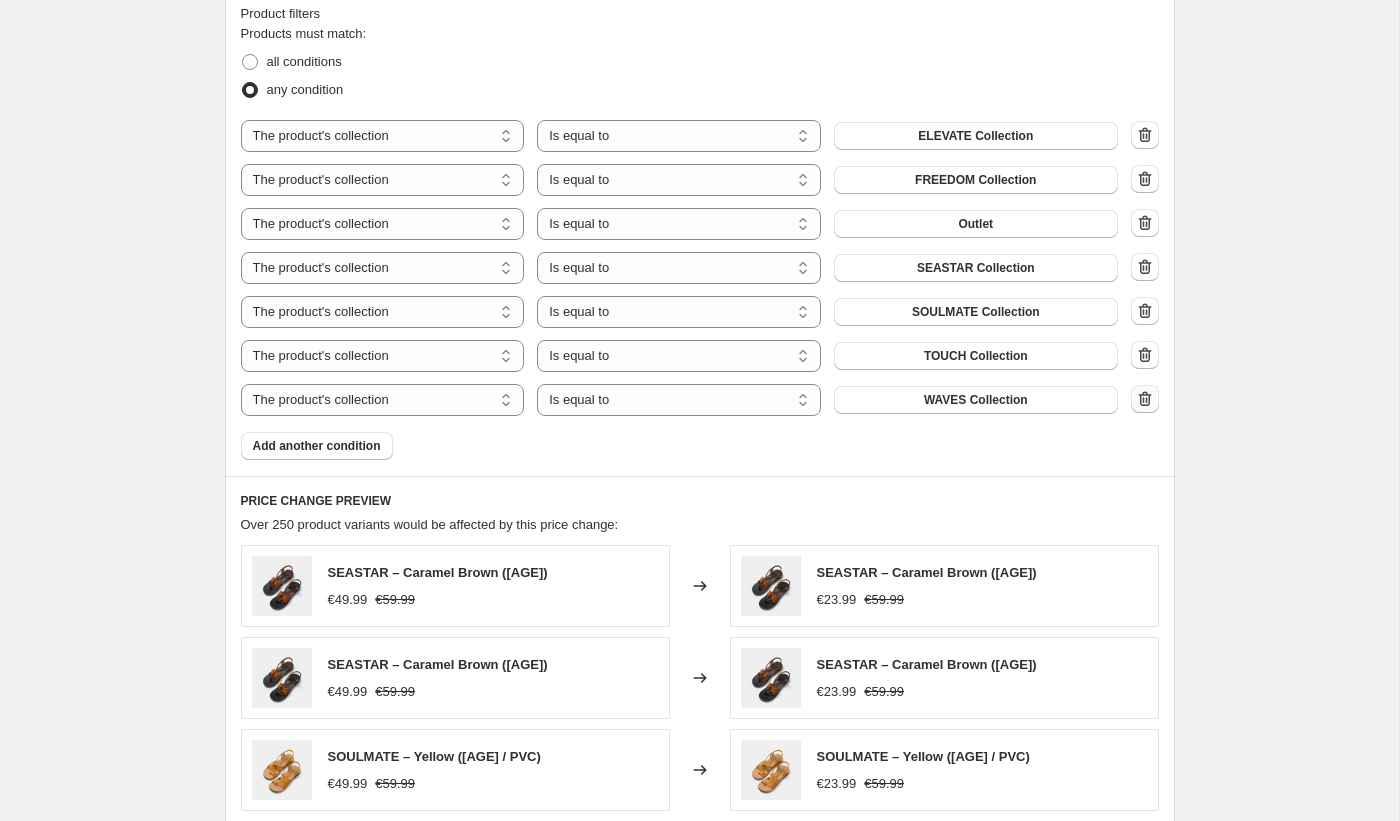 click 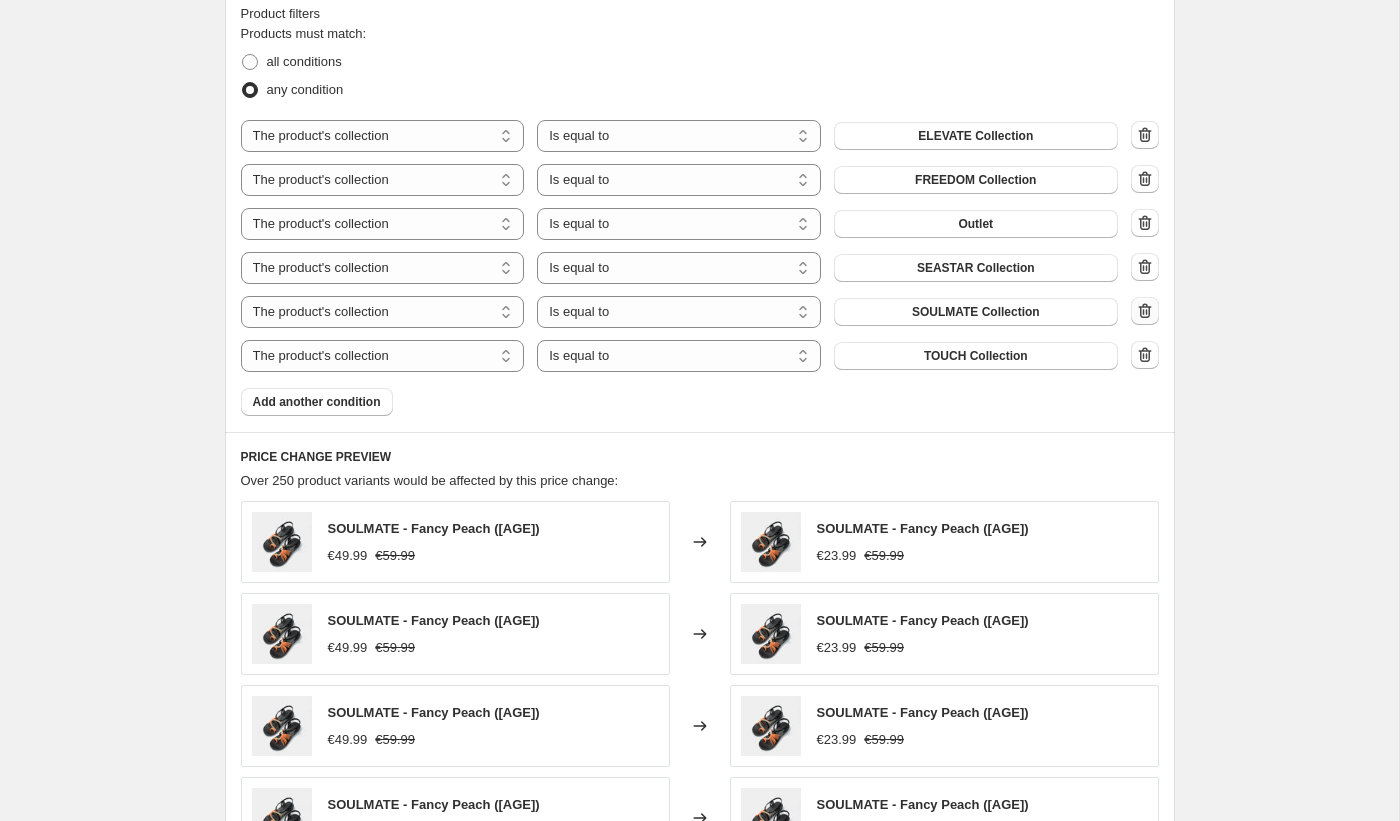 click 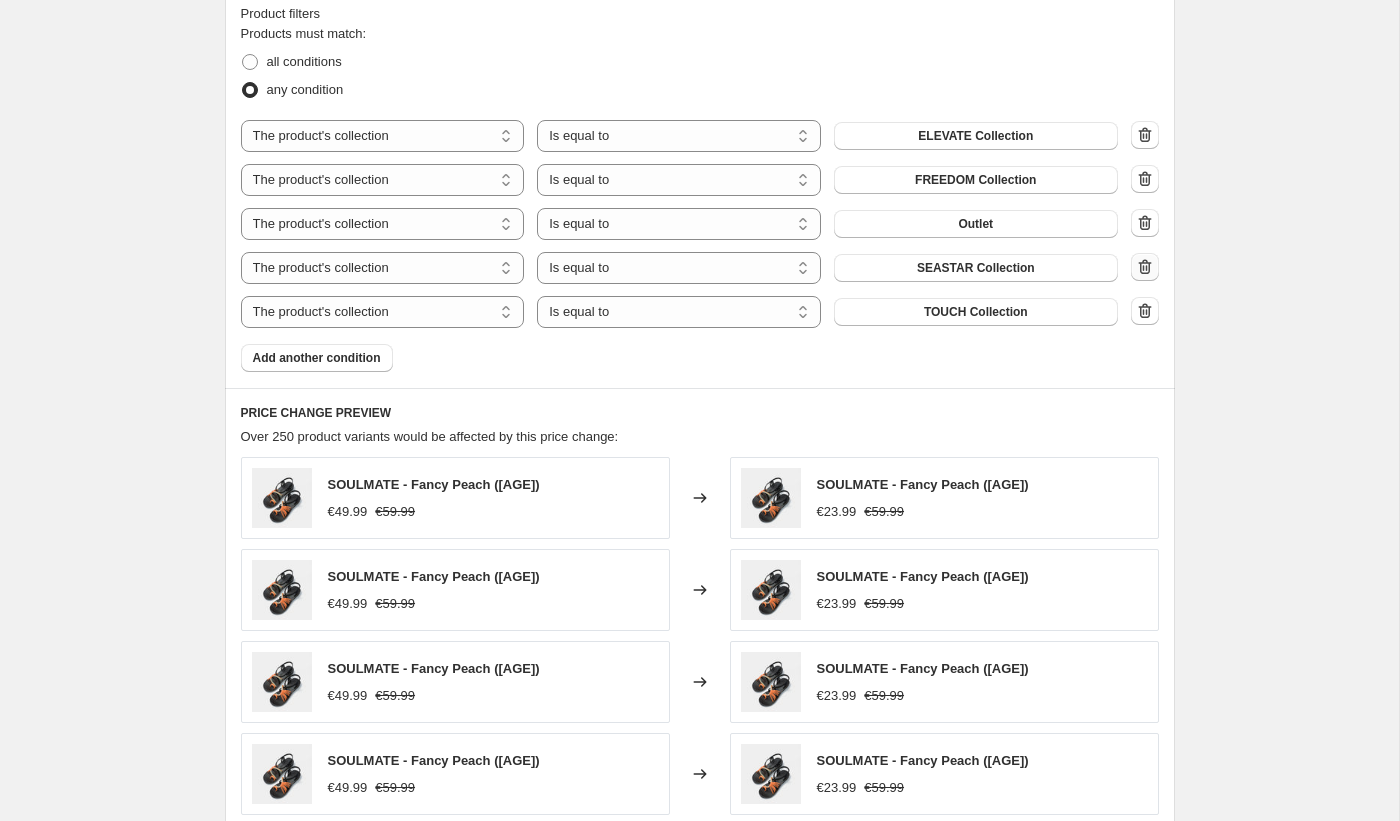 click 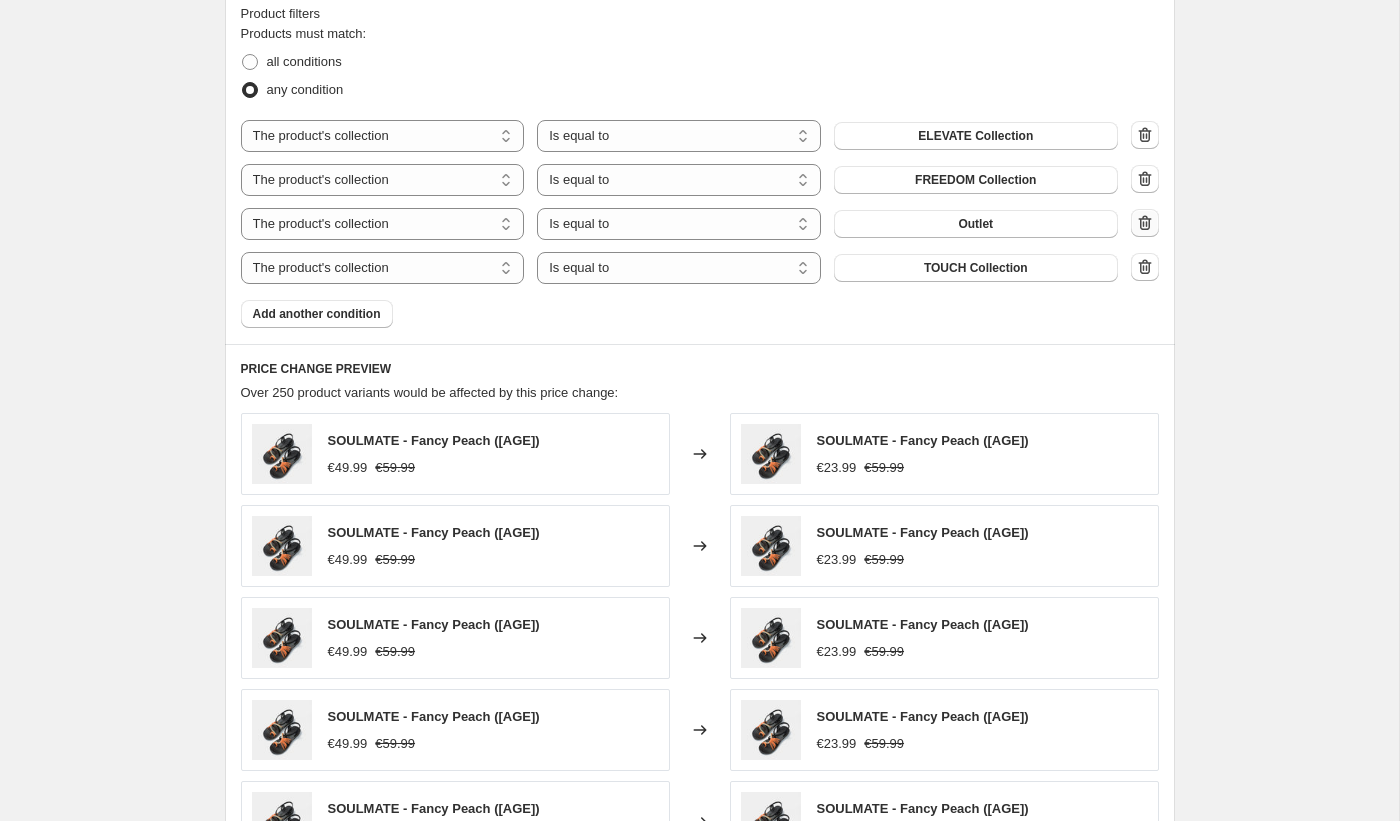 click 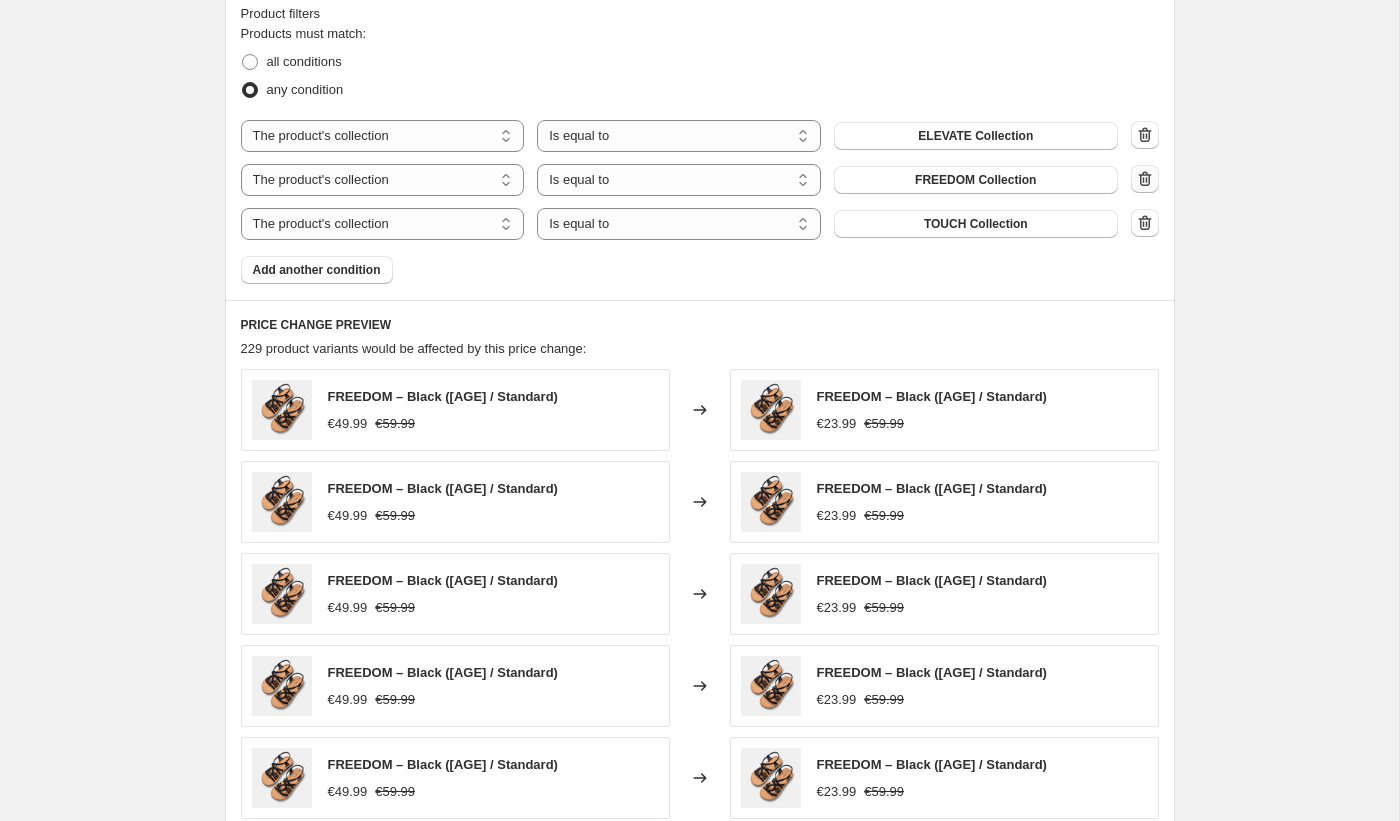 click 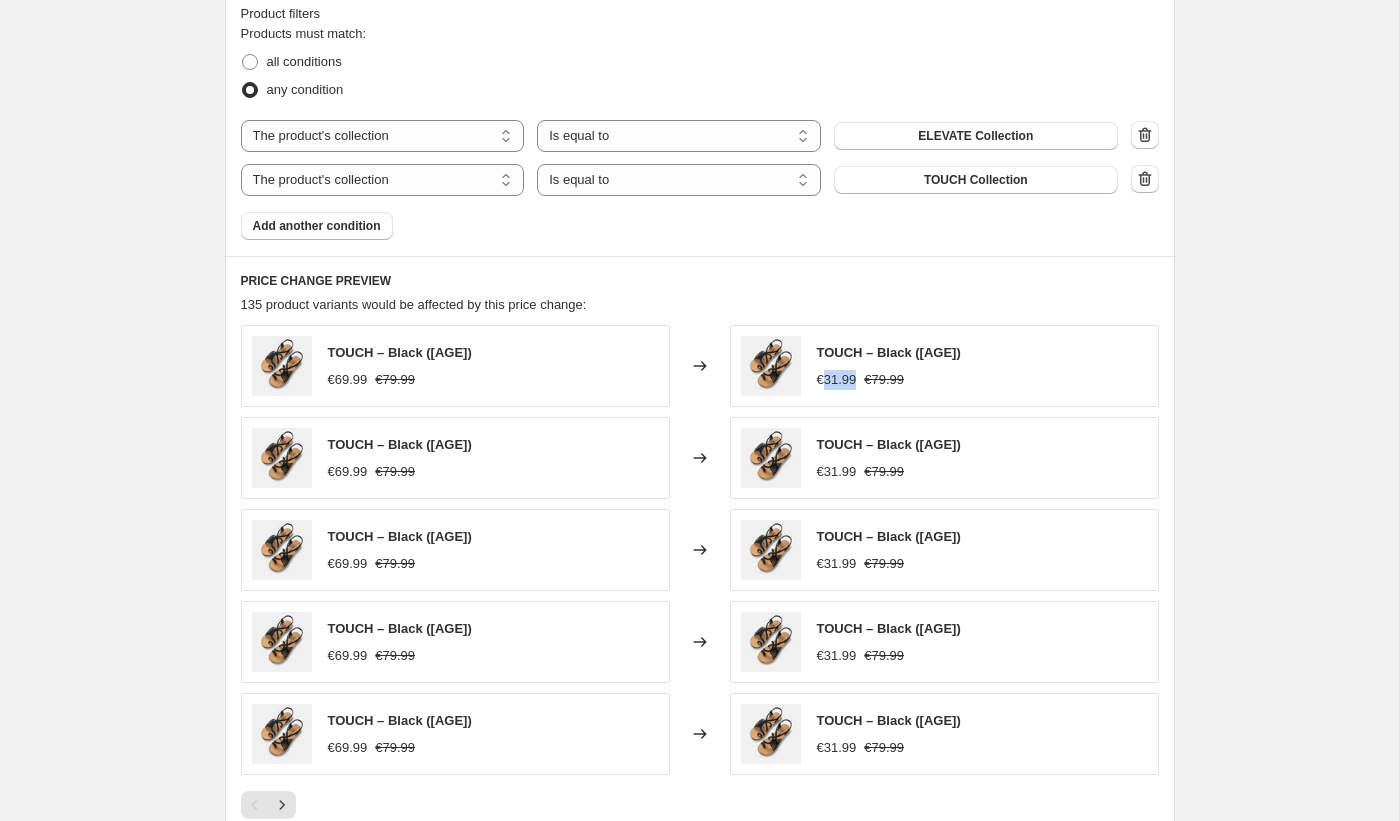 drag, startPoint x: 825, startPoint y: 379, endPoint x: 855, endPoint y: 380, distance: 30.016663 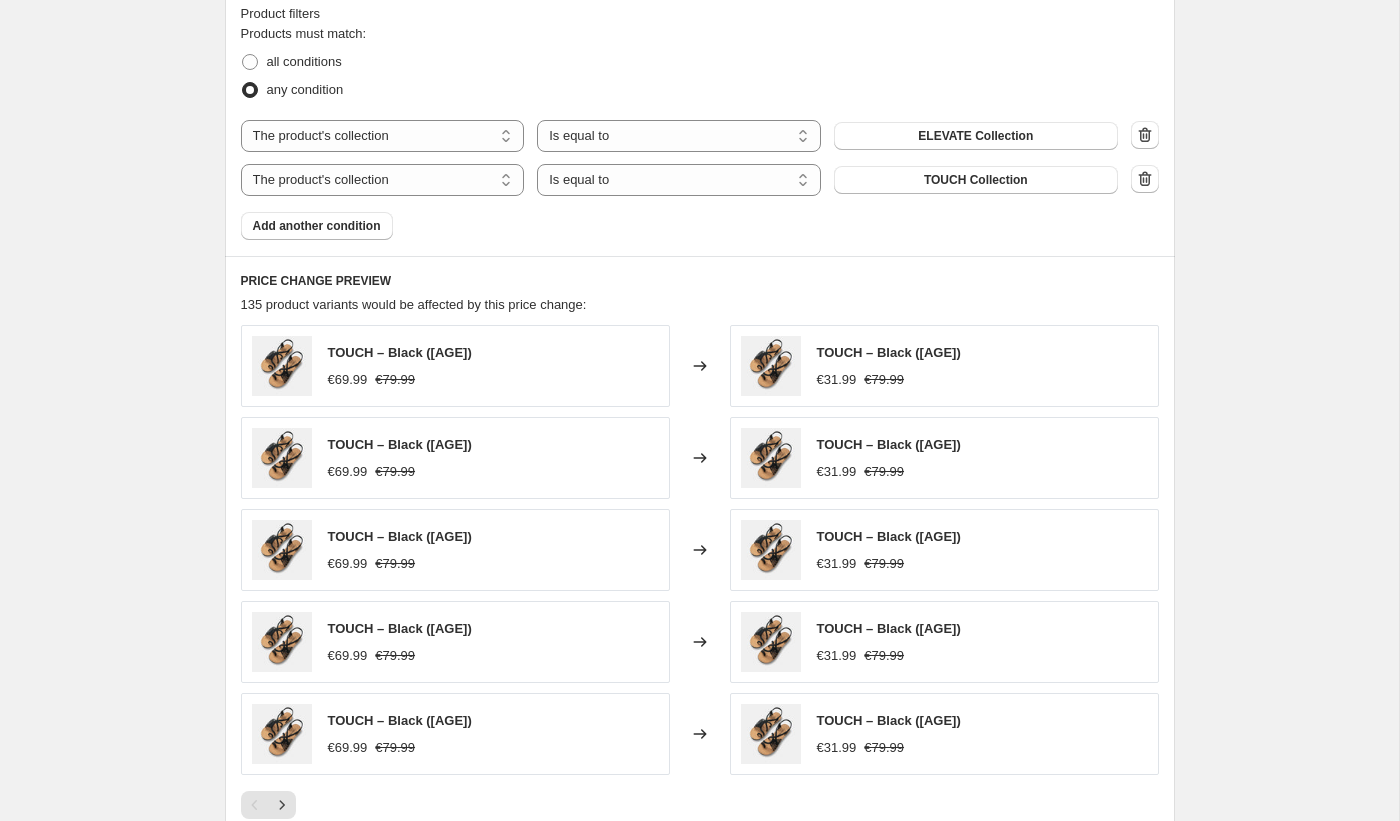 click on "TOUCH – Black ([AGE]) €31.99 €79.99" at bounding box center [944, 366] 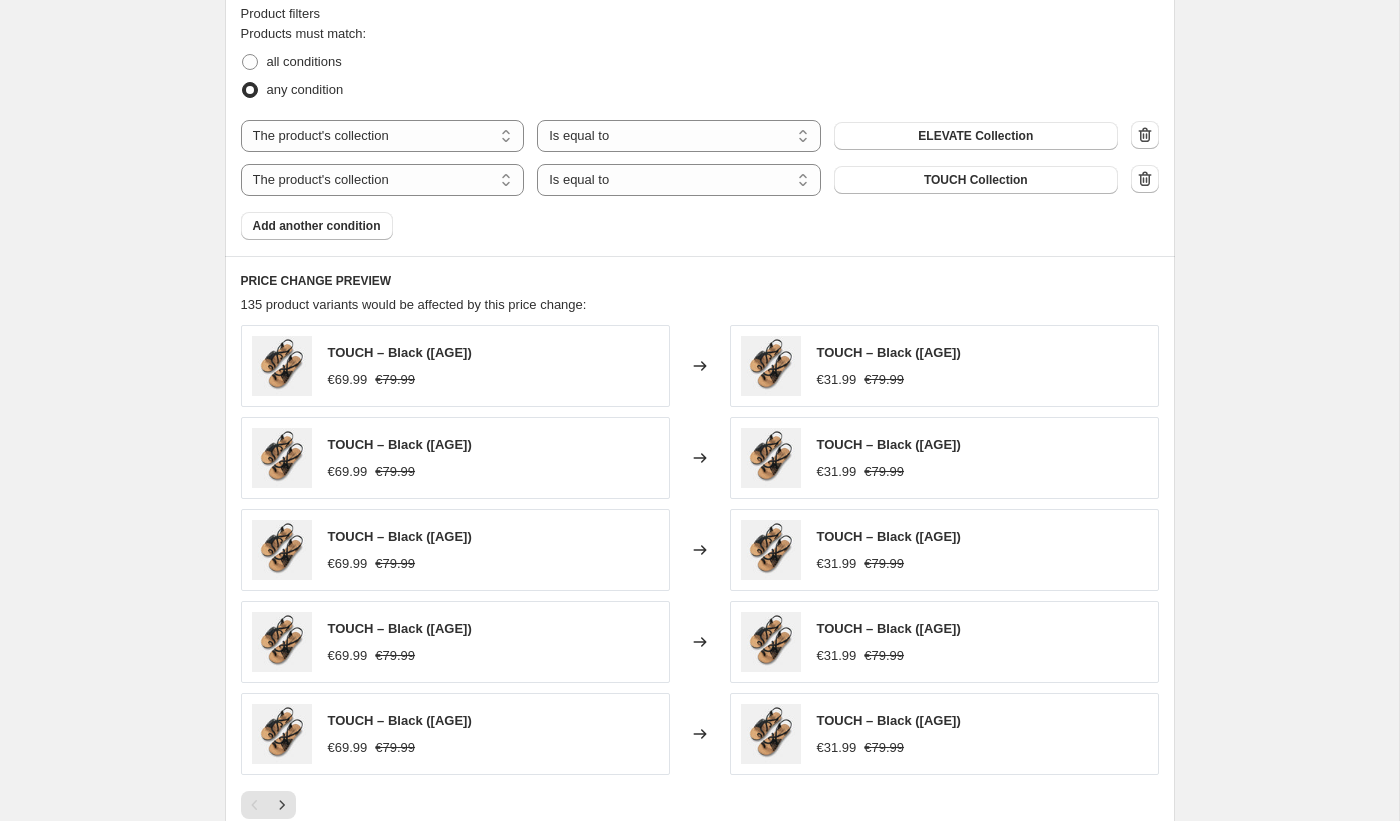 click on "€31.99" at bounding box center [837, 380] 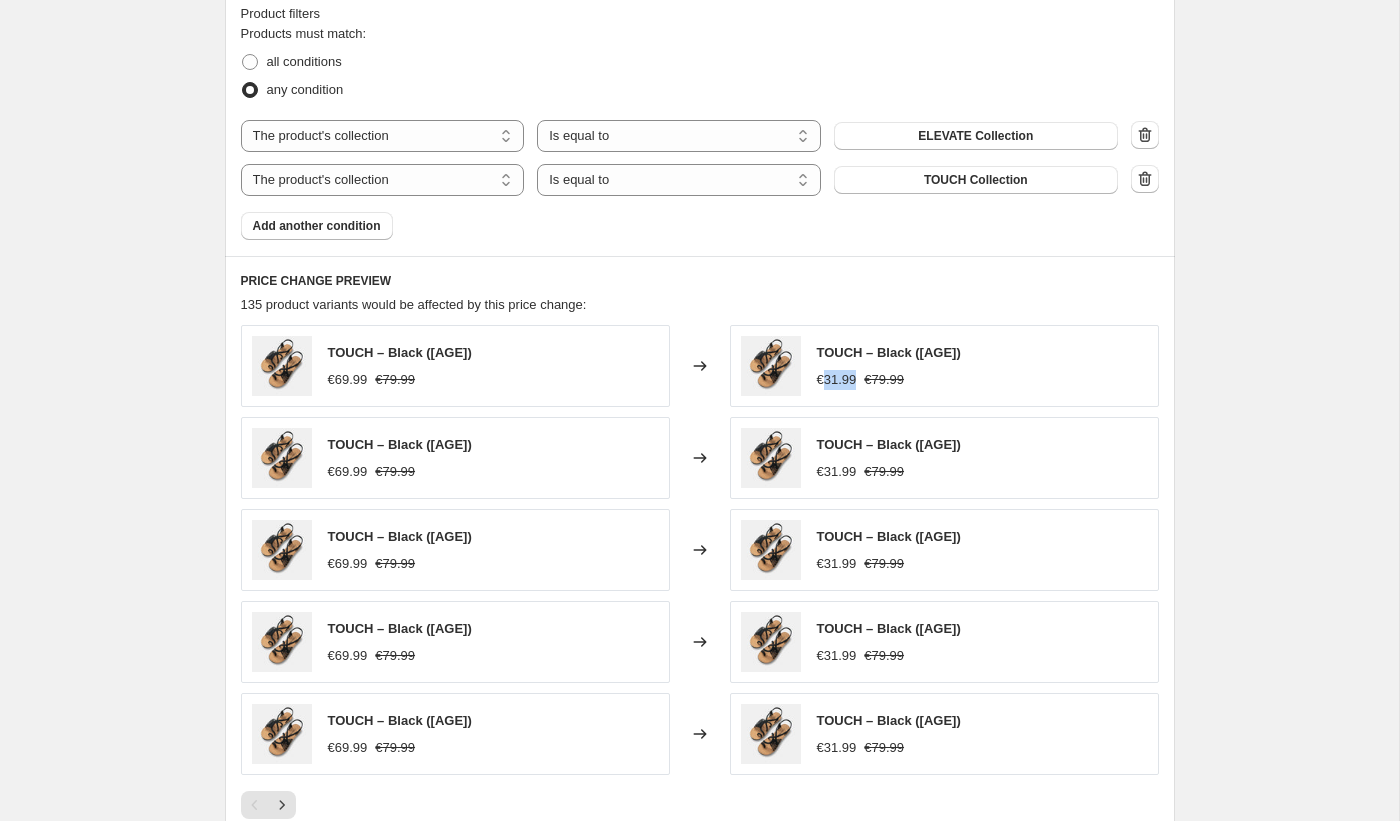 drag, startPoint x: 856, startPoint y: 385, endPoint x: 825, endPoint y: 379, distance: 31.575306 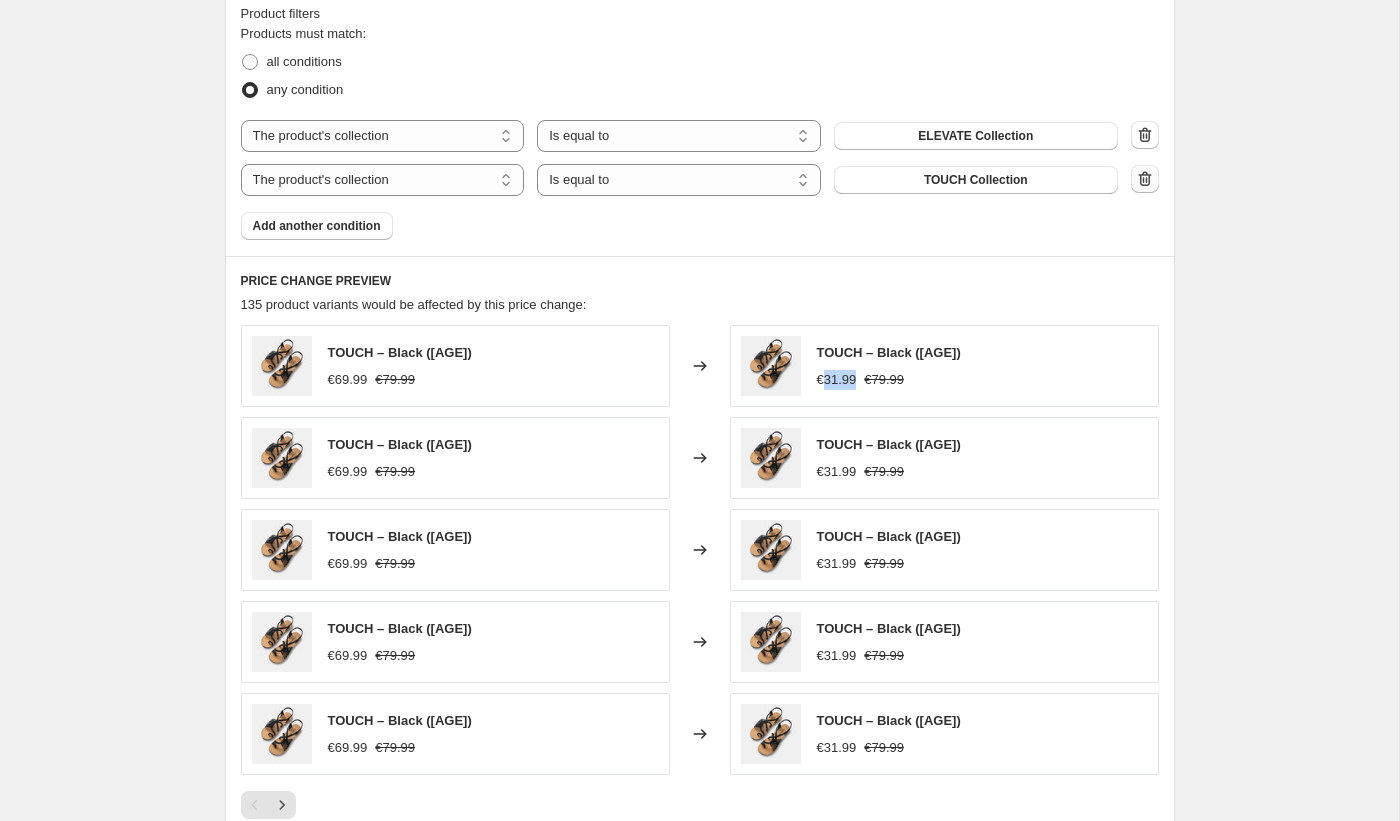 click 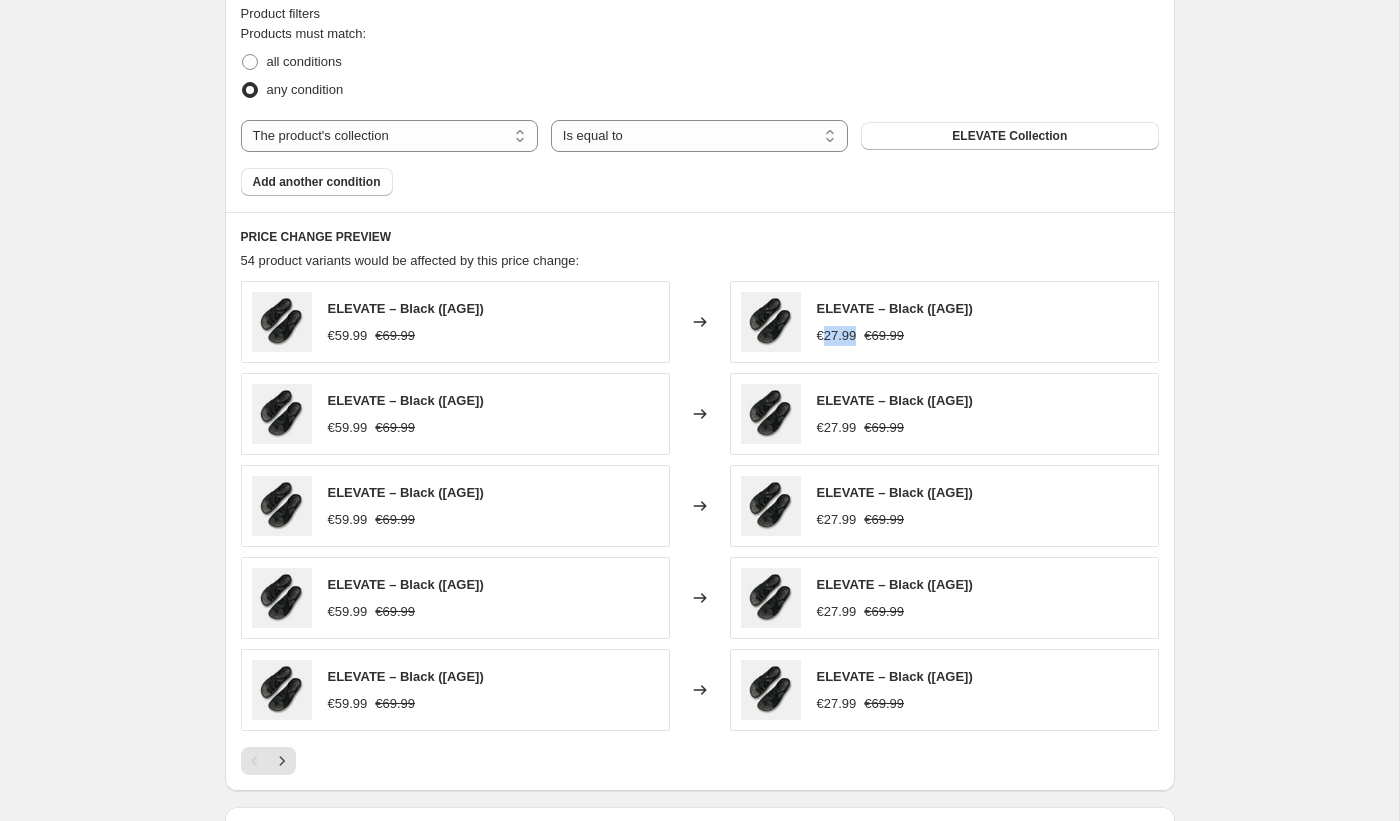 drag, startPoint x: 858, startPoint y: 337, endPoint x: 825, endPoint y: 337, distance: 33 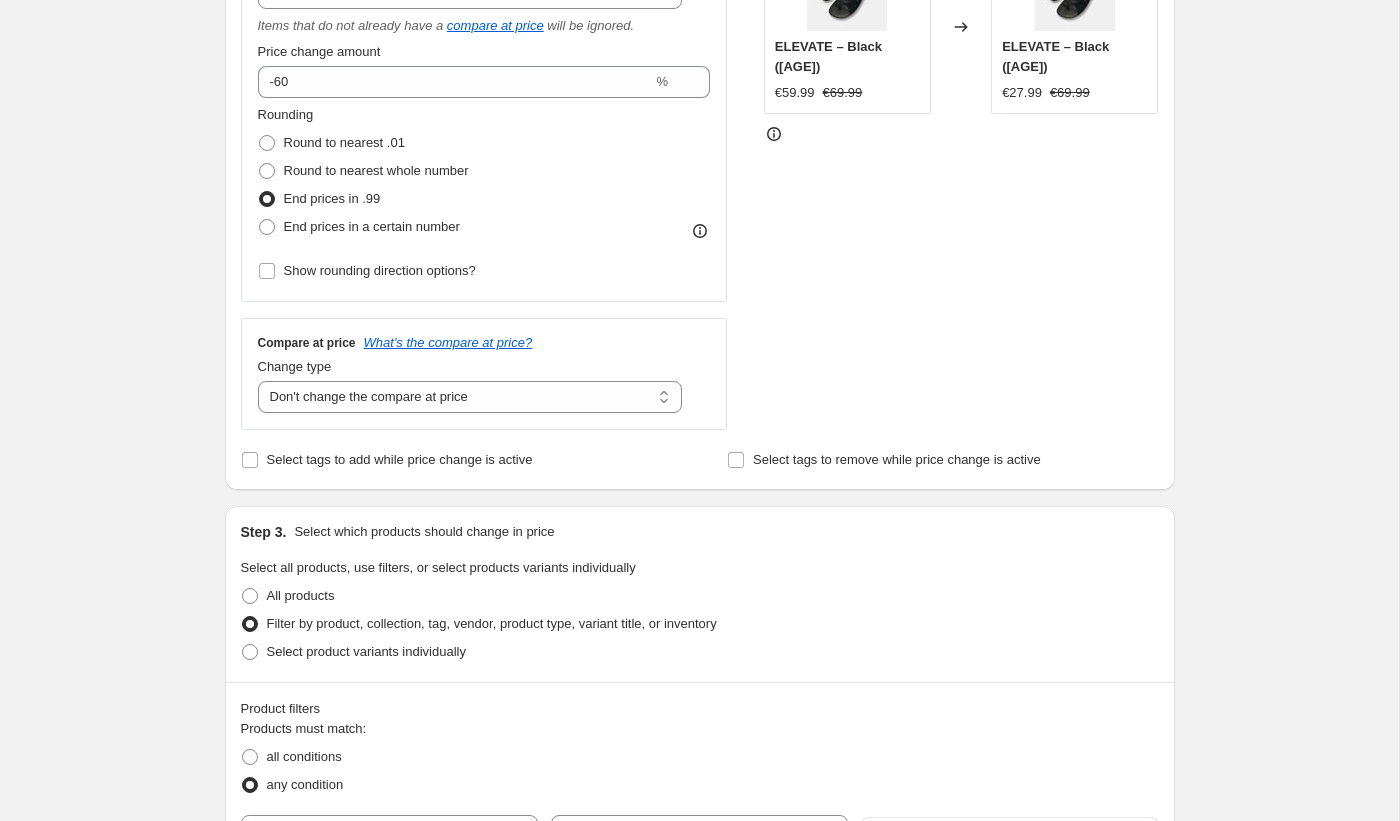scroll, scrollTop: 0, scrollLeft: 0, axis: both 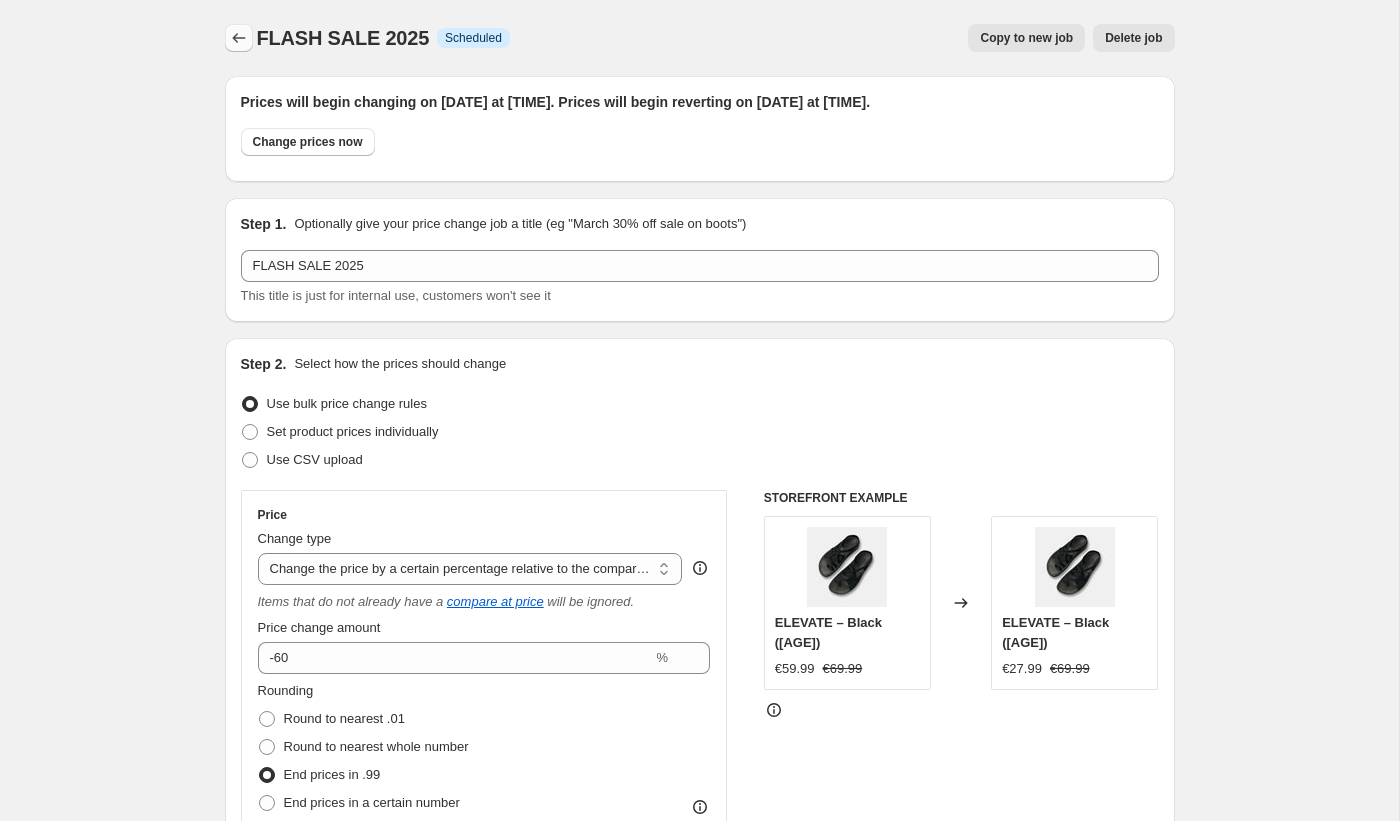 click 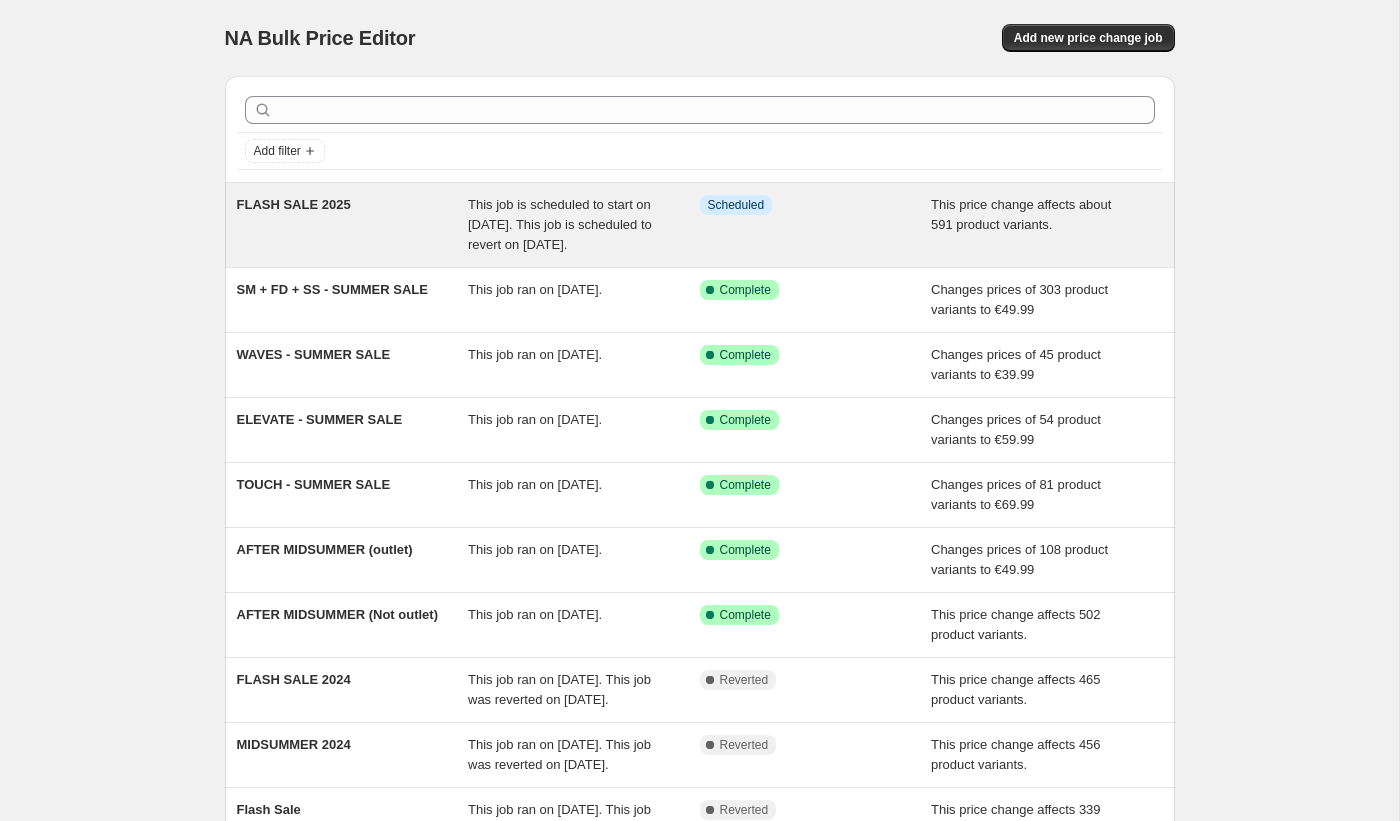 click on "FLASH SALE 2025" at bounding box center [353, 225] 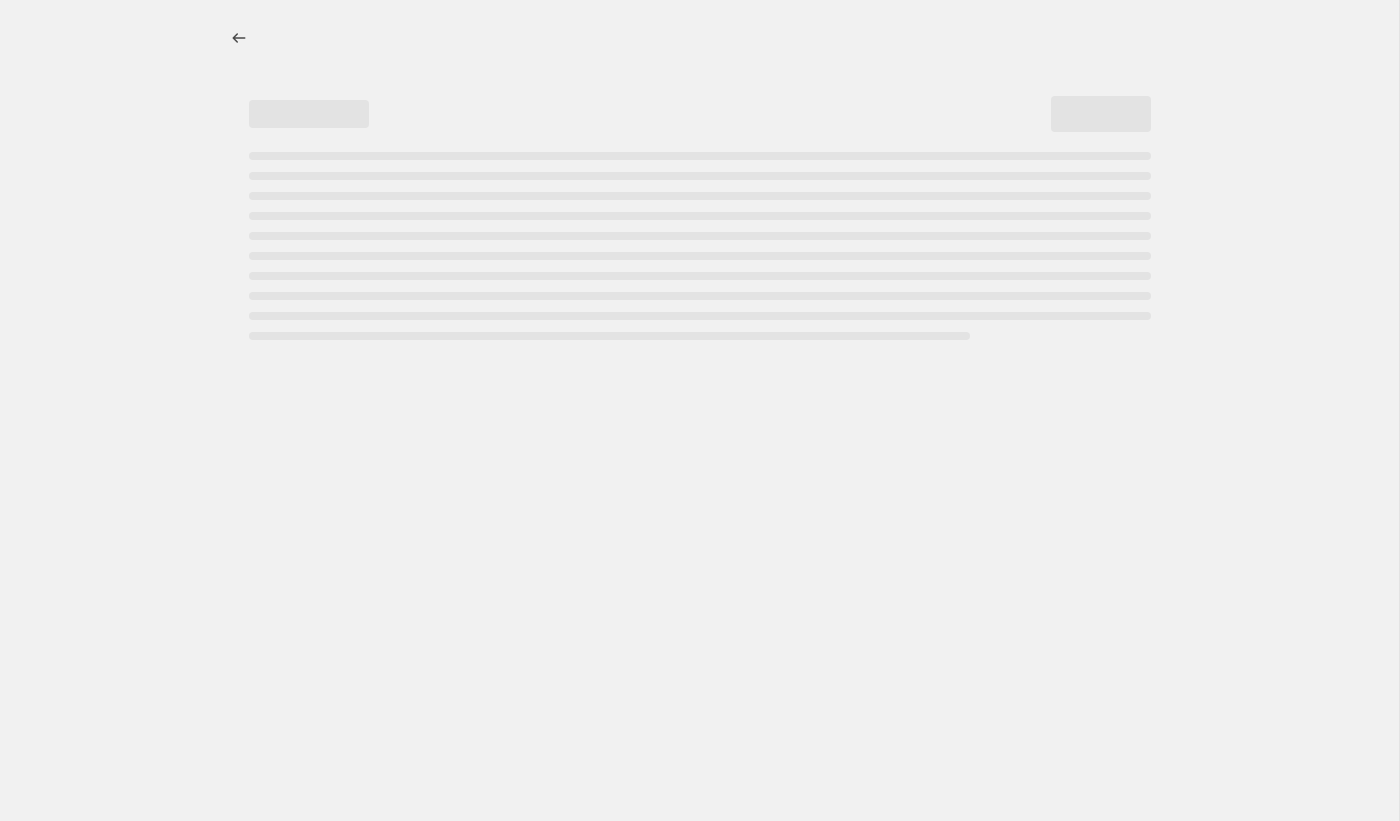 select on "pcap" 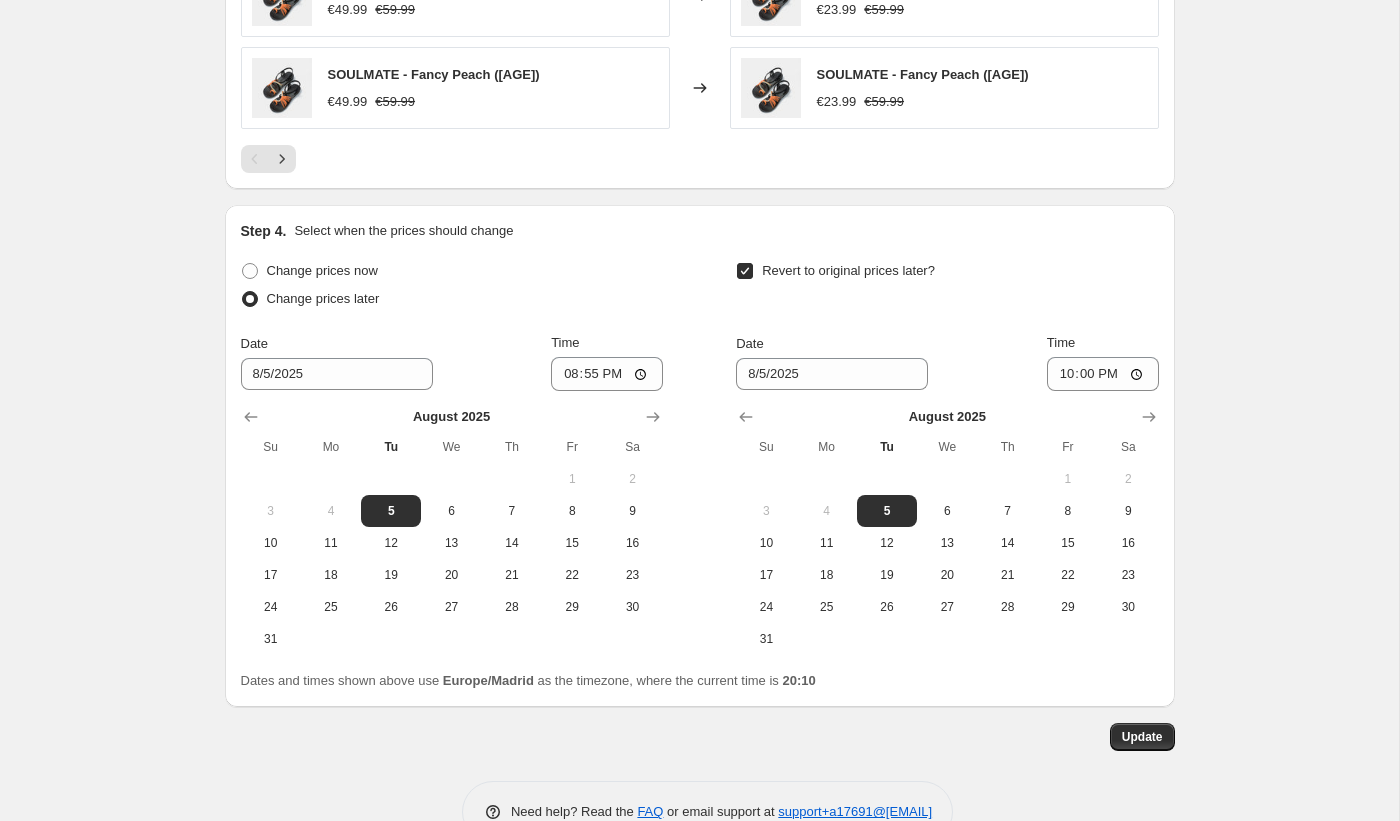 scroll, scrollTop: 2189, scrollLeft: 0, axis: vertical 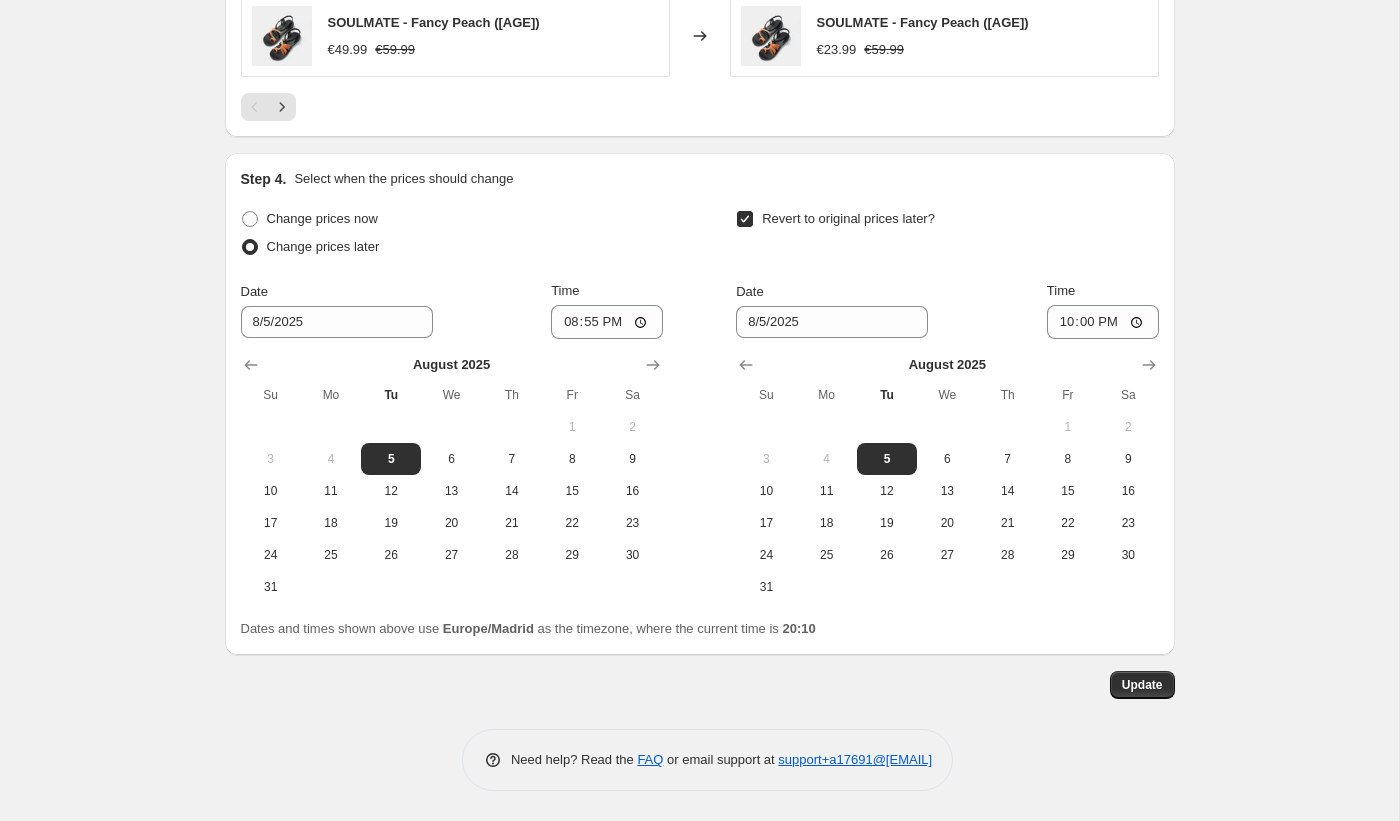 click on "FLASH SALE 2025. This page is ready FLASH SALE 2025 Info Scheduled Copy to new job Delete job More actions Copy to new job Delete job Prices will begin changing on [DATE] at [TIME]. Prices will begin reverting on [DATE] at [TIME]. Change prices now Step 1. Optionally give your price change job a title (eg "March 30% off sale on boots") FLASH SALE 2025 This title is just for internal use, customers won't see it Step 2. Select how the prices should change Use bulk price change rules Set product prices individually Use CSV upload Price Change type Change the price to a certain amount Change the price by a certain amount Change the price by a certain percentage Change the price to the current compare at price (price before sale) Change the price by a certain amount relative to the compare at price Change the price by a certain percentage relative to the compare at price Don't change the price Change the price by a certain percentage relative to the cost per item Change price to certain cost margin" at bounding box center [699, -684] 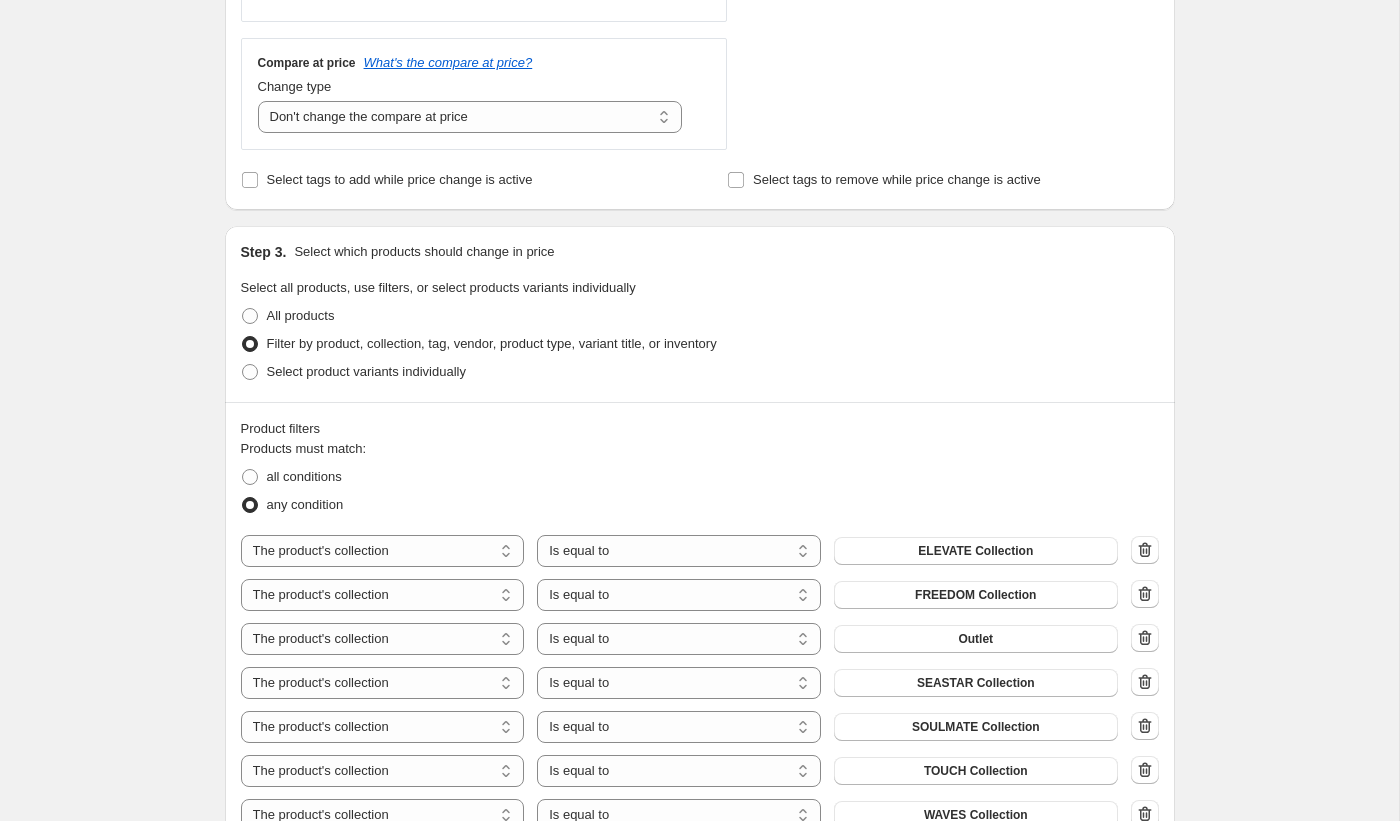 scroll, scrollTop: 853, scrollLeft: 0, axis: vertical 